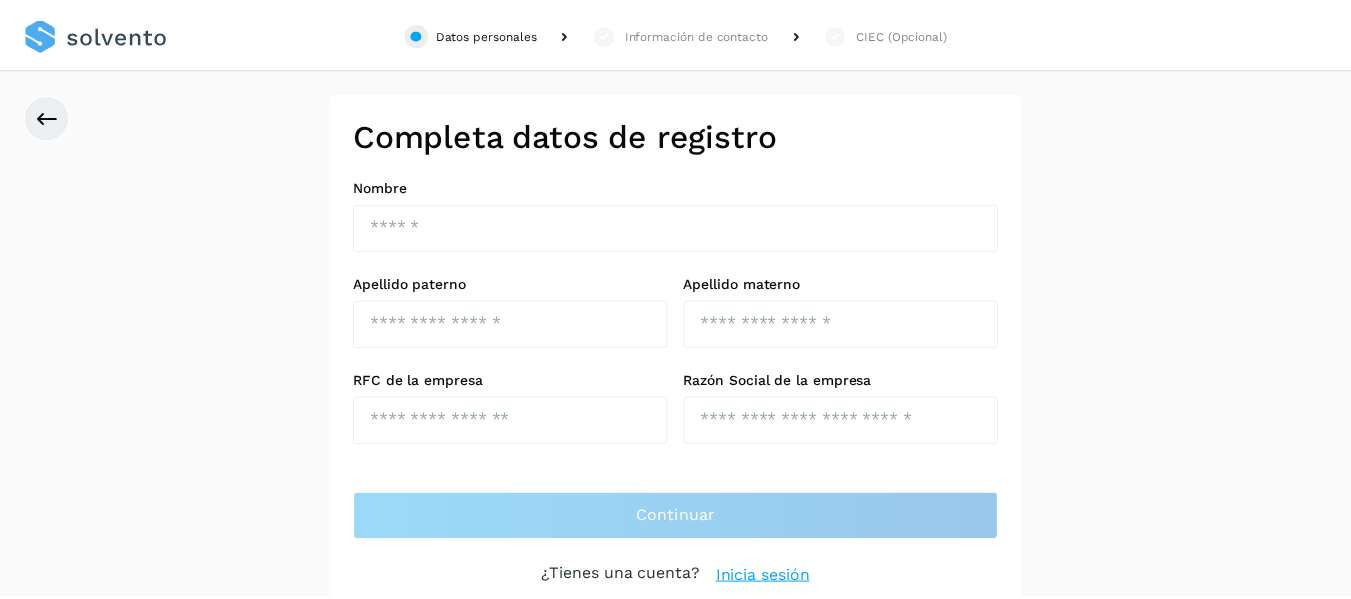 scroll, scrollTop: 0, scrollLeft: 0, axis: both 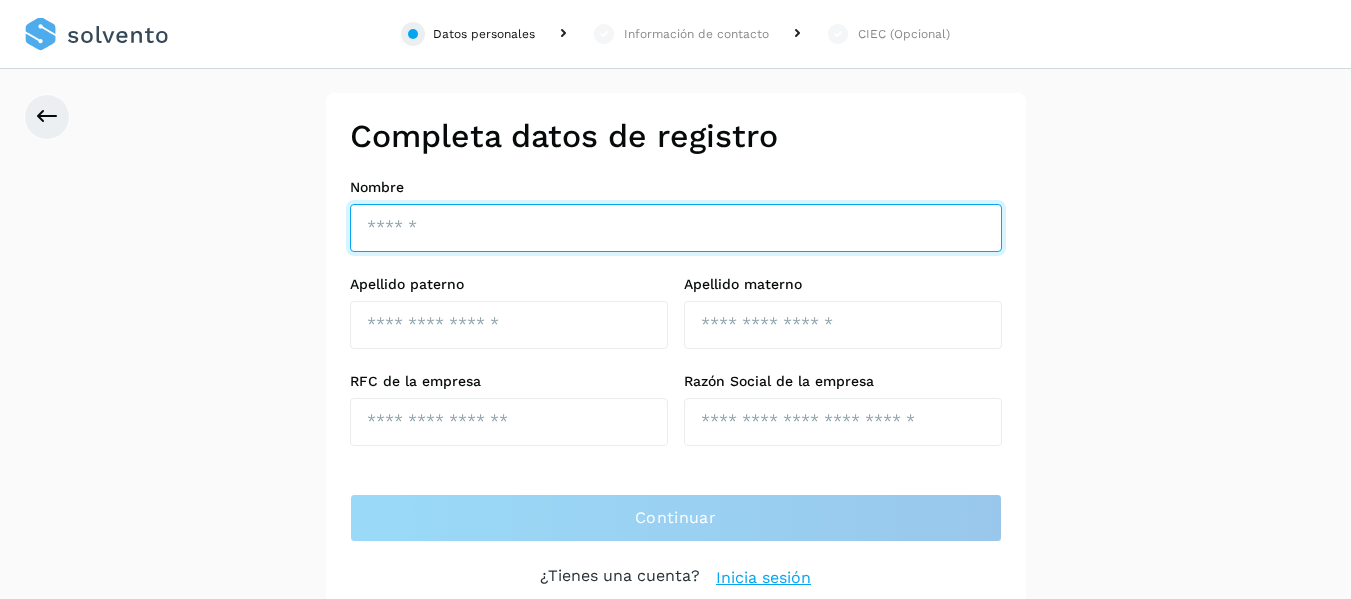 click at bounding box center (676, 228) 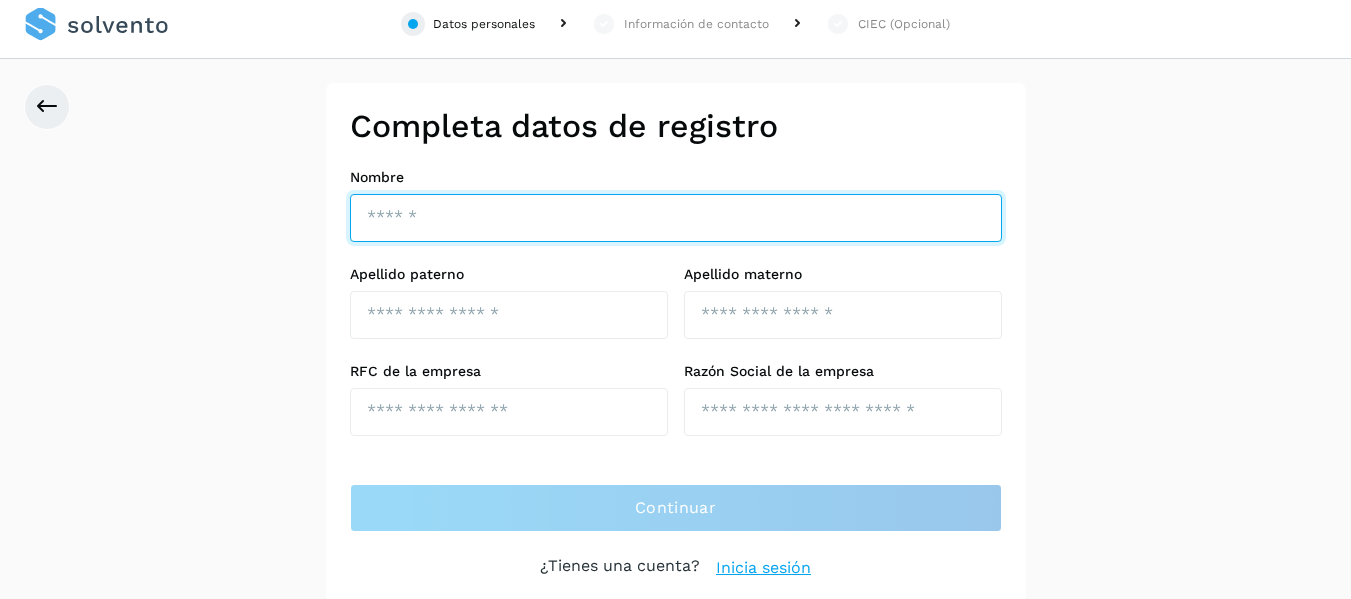 scroll, scrollTop: 15, scrollLeft: 0, axis: vertical 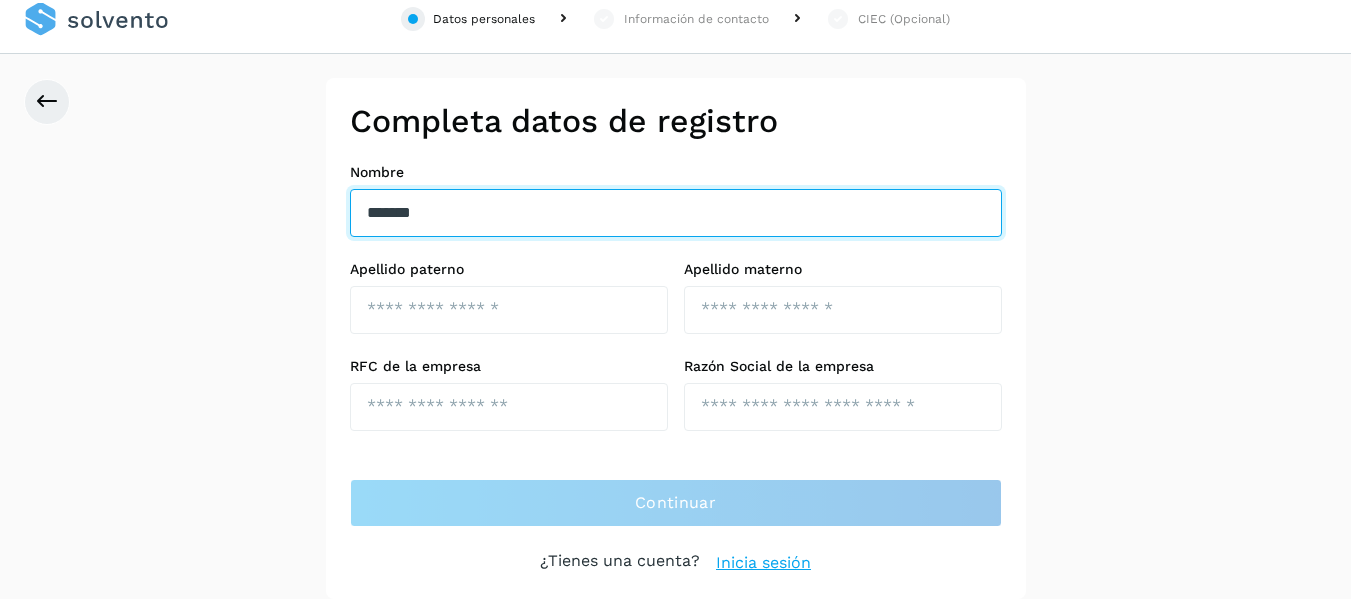 type on "*******" 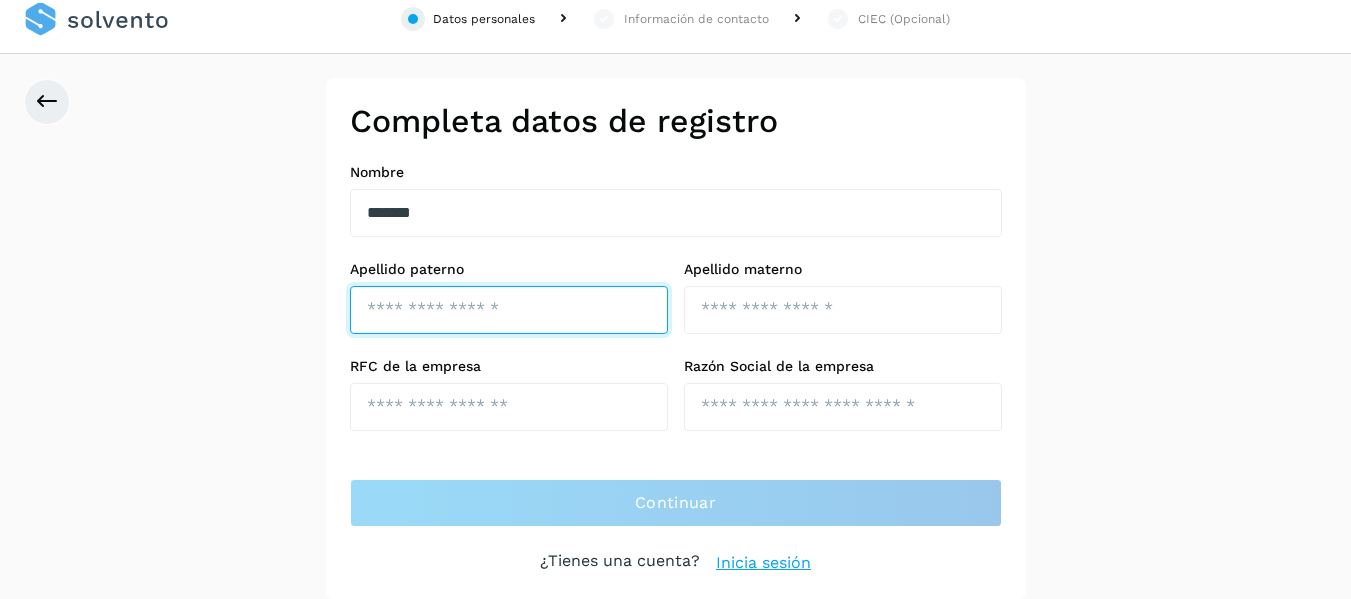 click at bounding box center (509, 310) 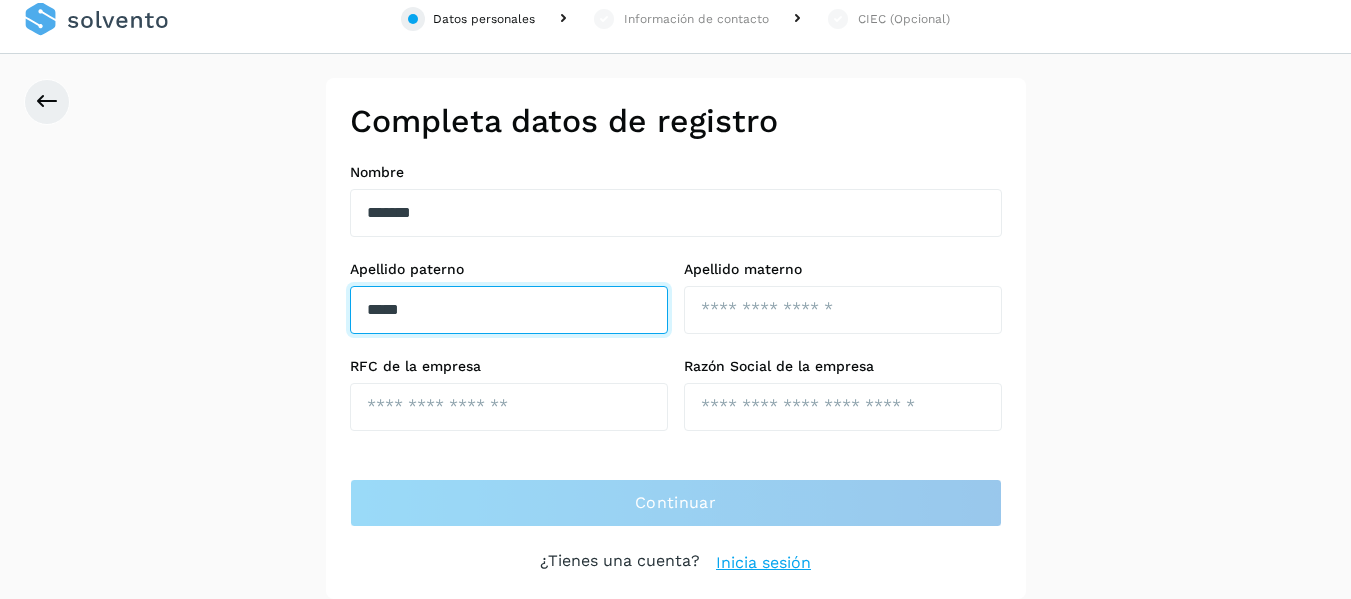 type on "****" 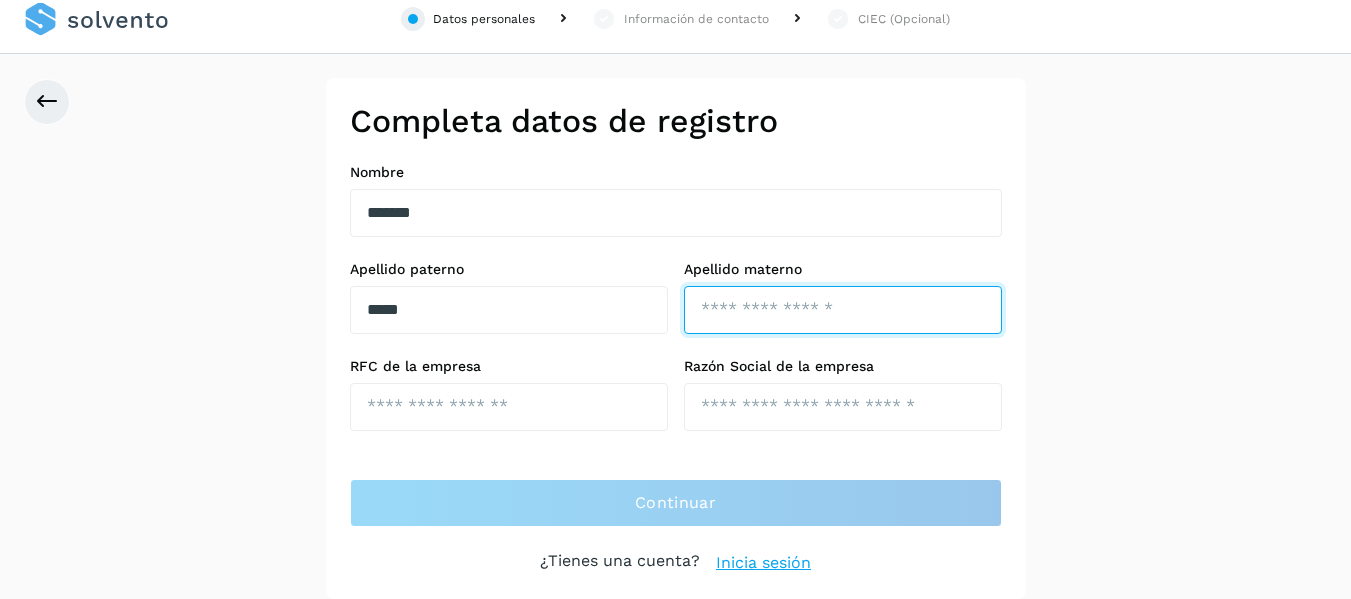 click at bounding box center (843, 310) 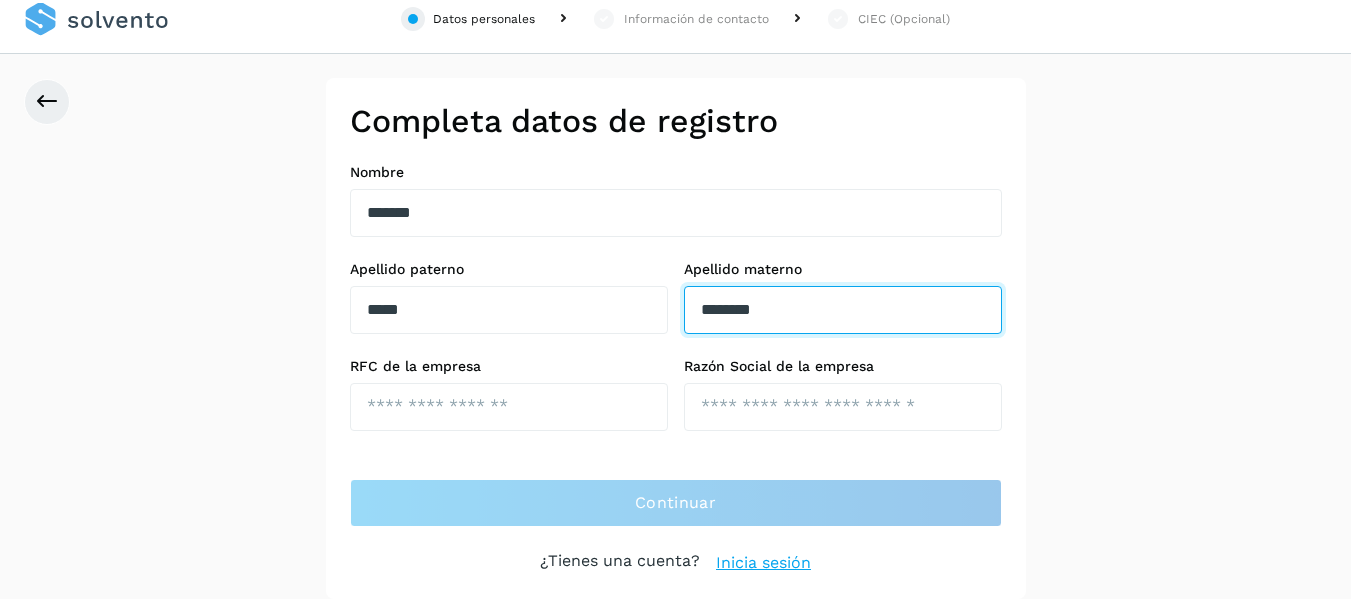 type on "*******" 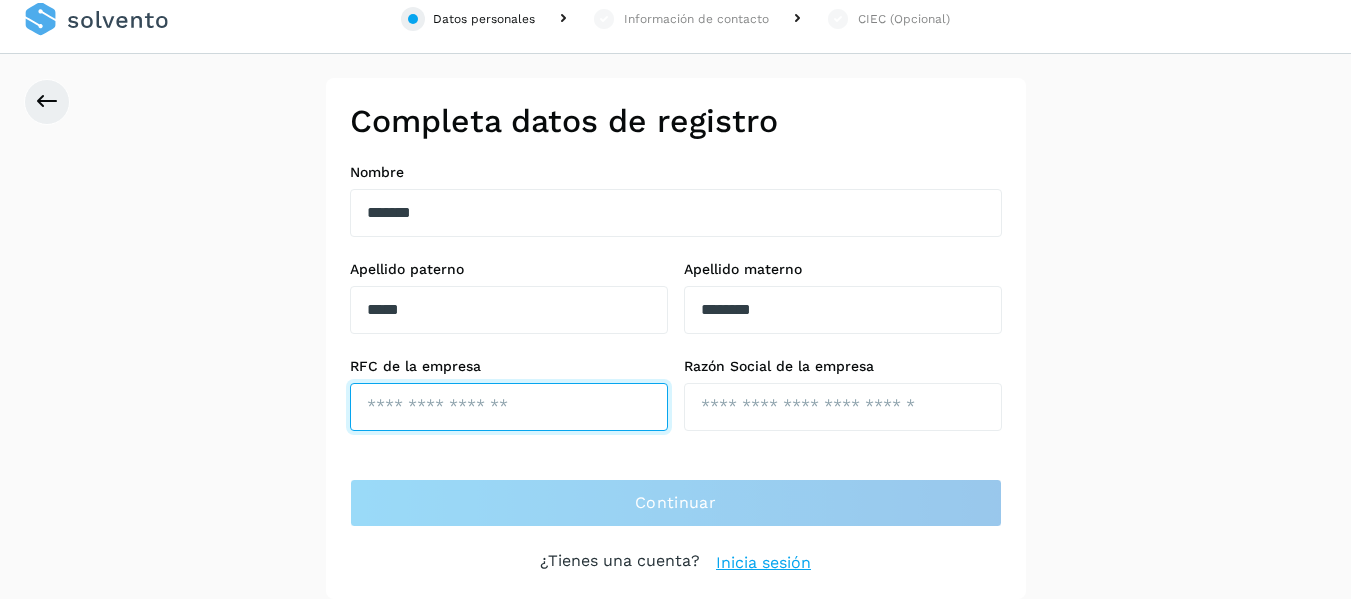 click at bounding box center [509, 407] 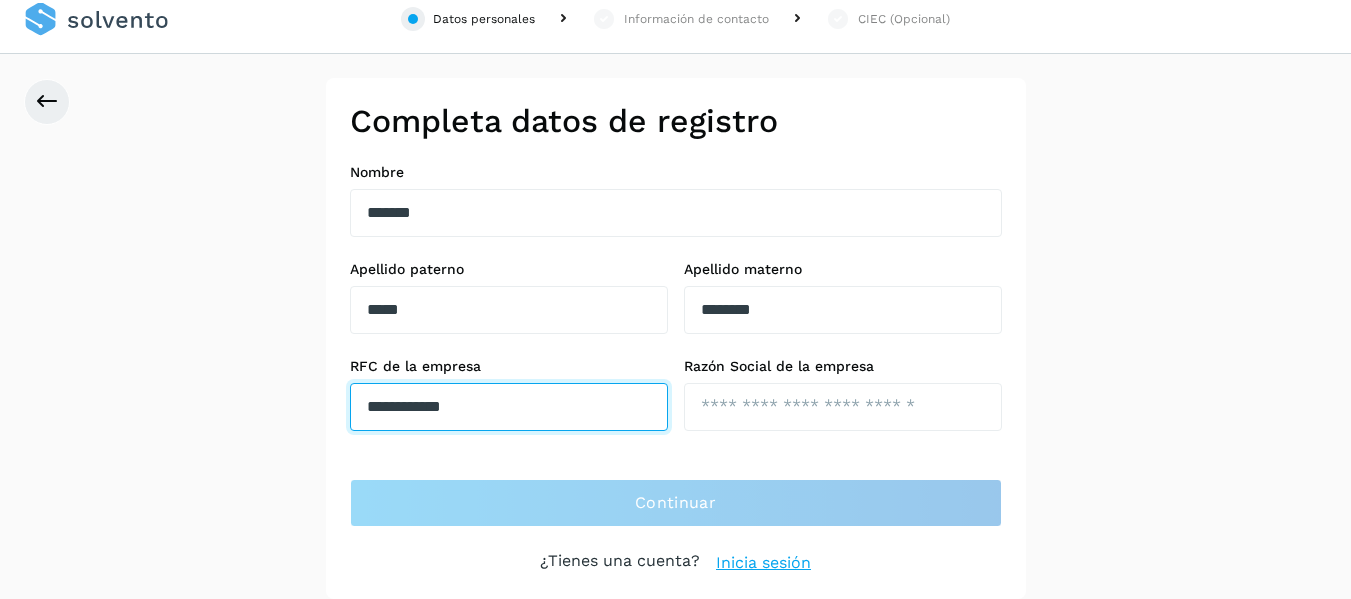 type on "**********" 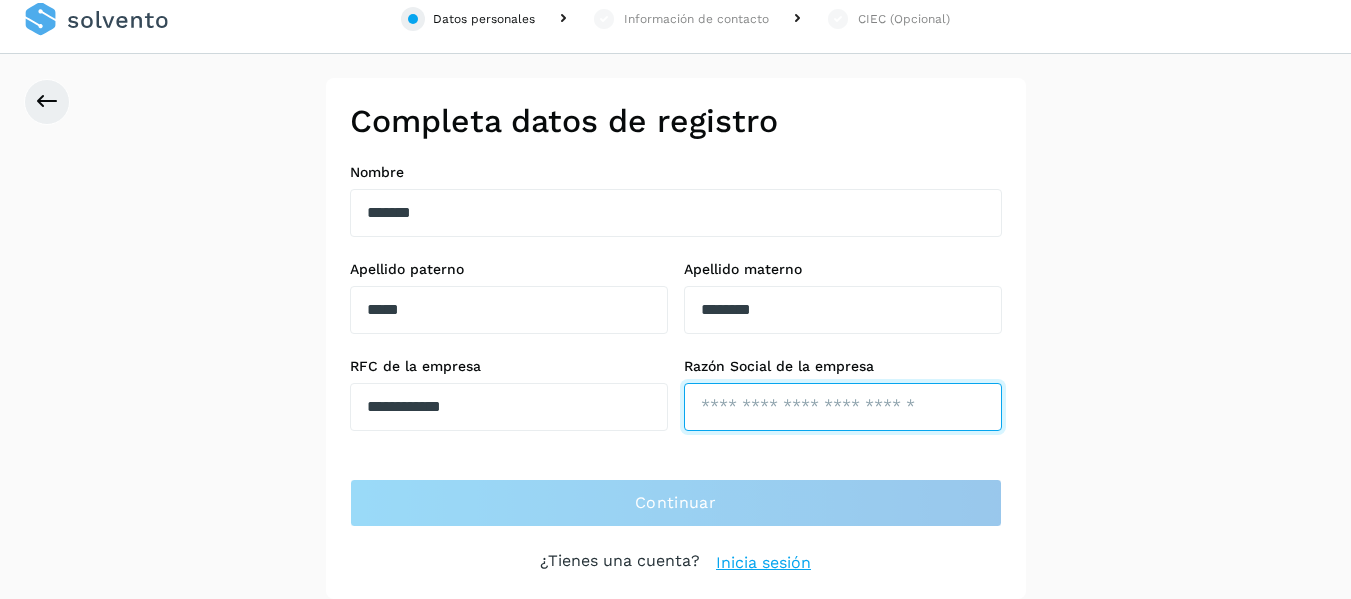 click at bounding box center [843, 407] 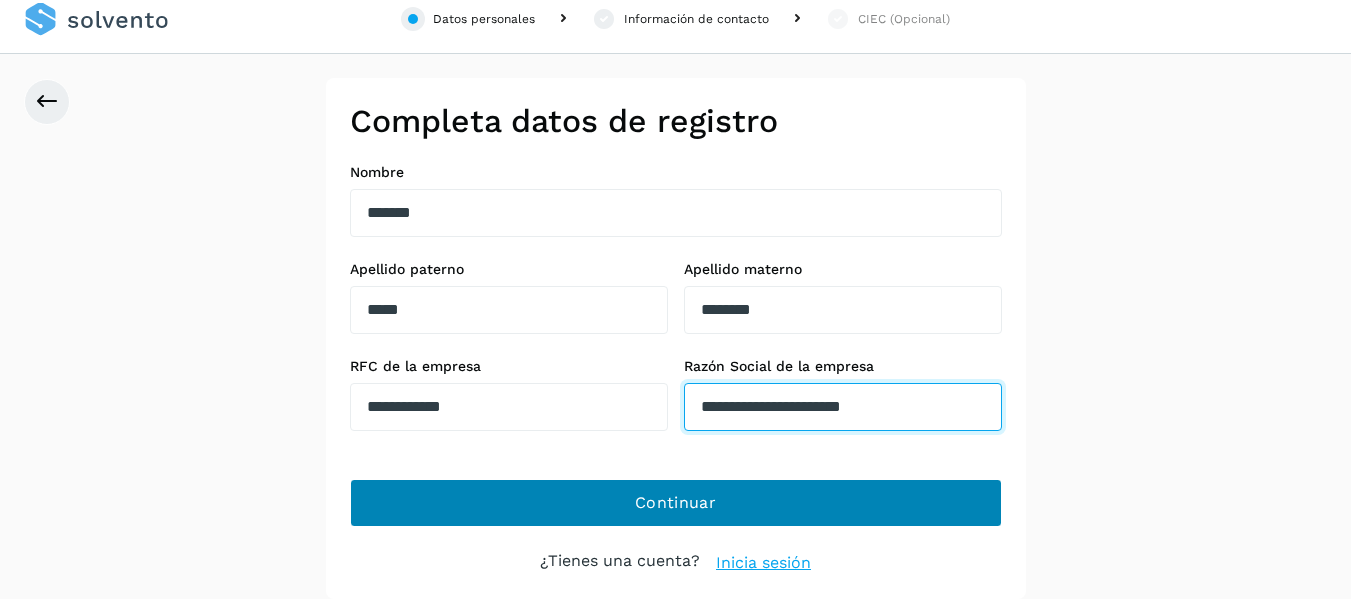 type on "**********" 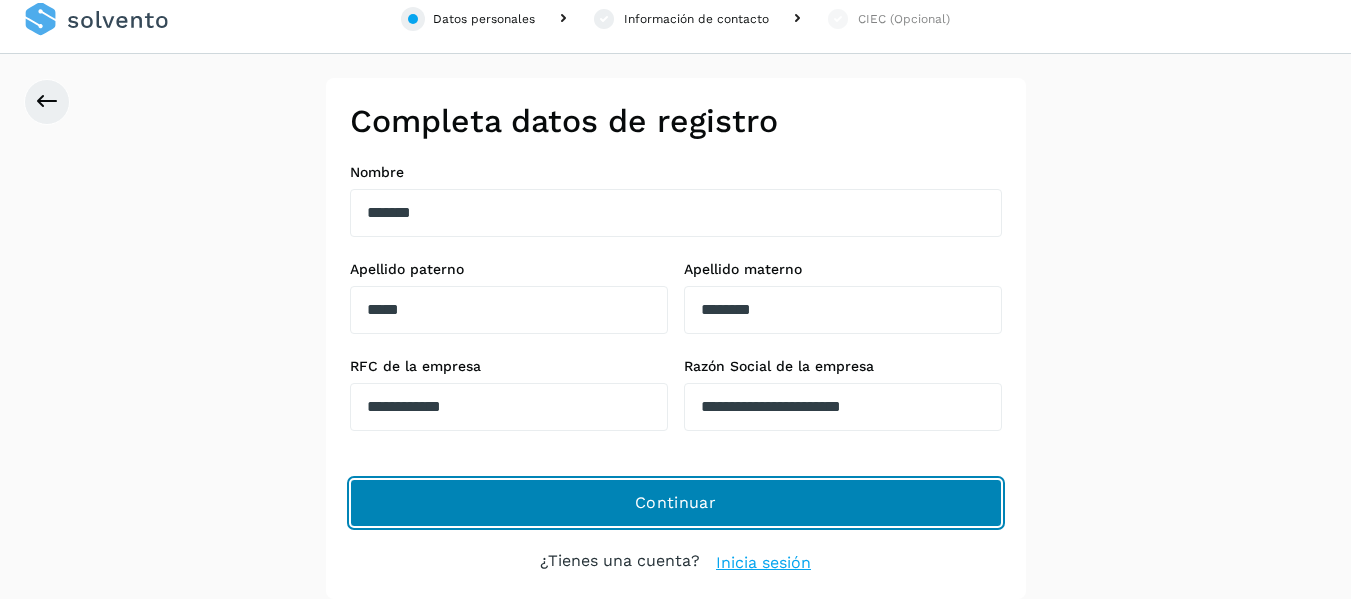 click on "Continuar" 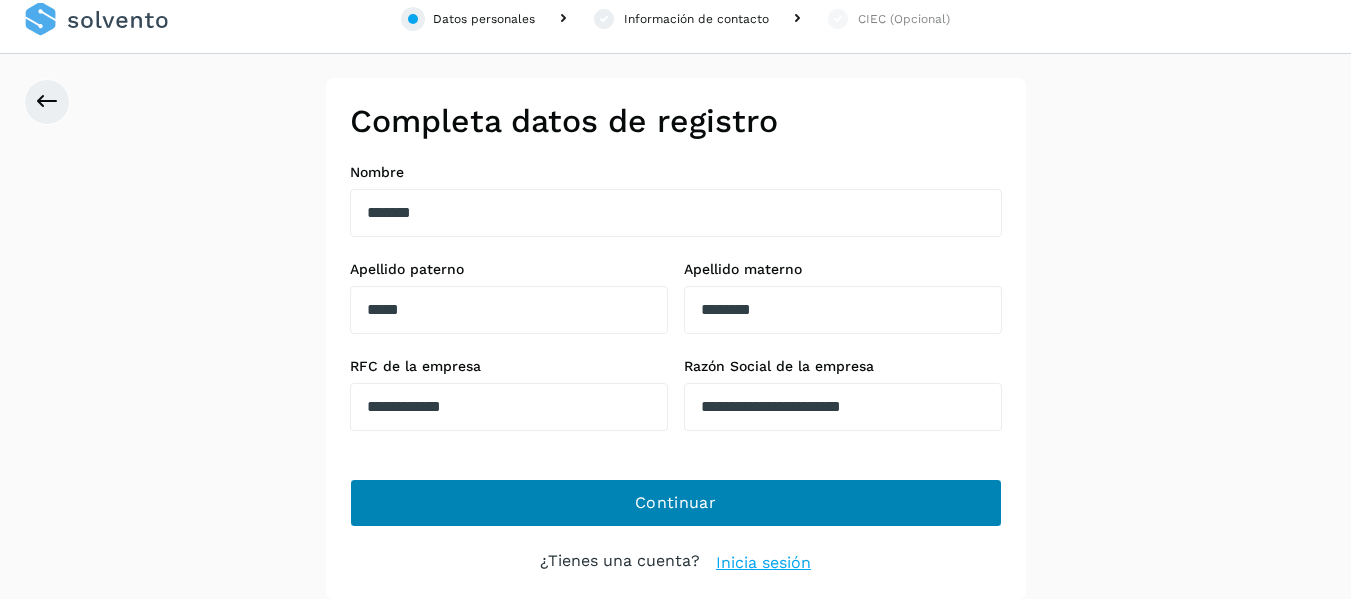 scroll, scrollTop: 0, scrollLeft: 0, axis: both 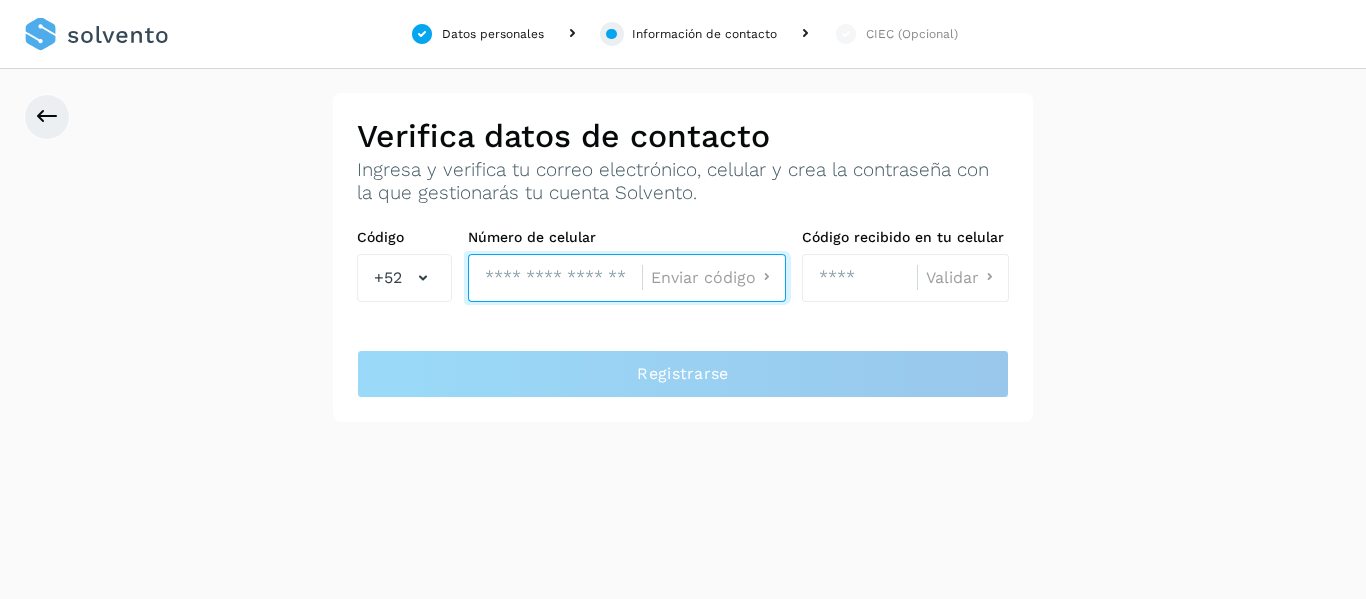 click at bounding box center [555, 278] 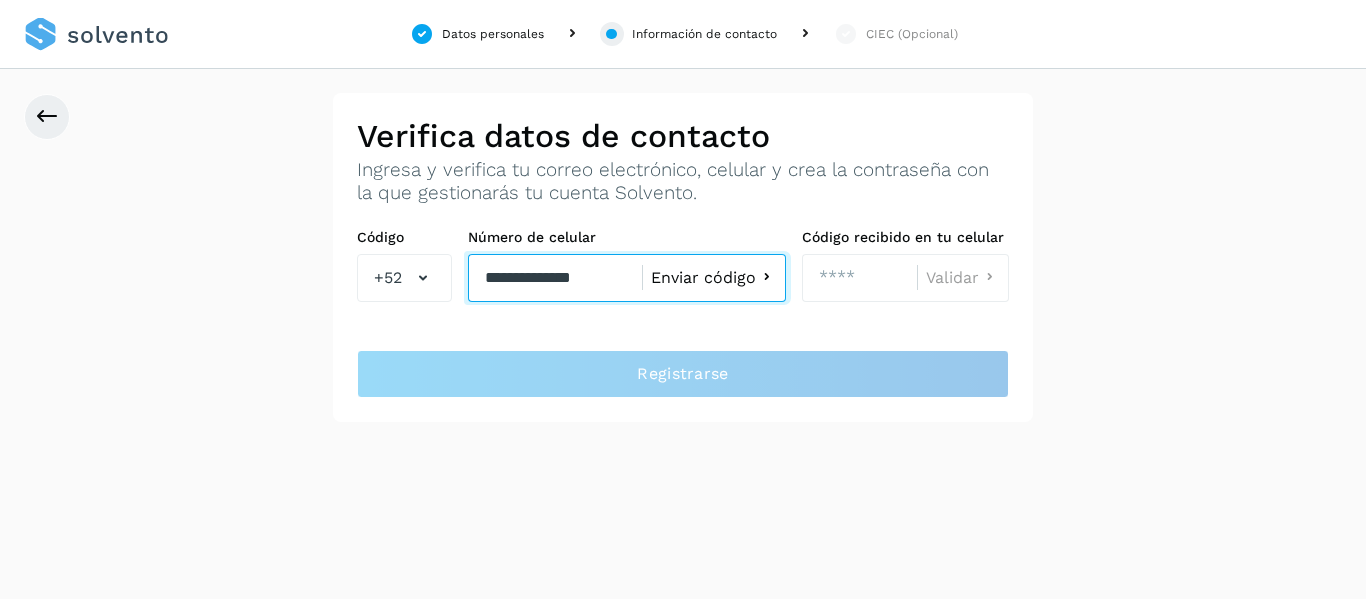 type on "**********" 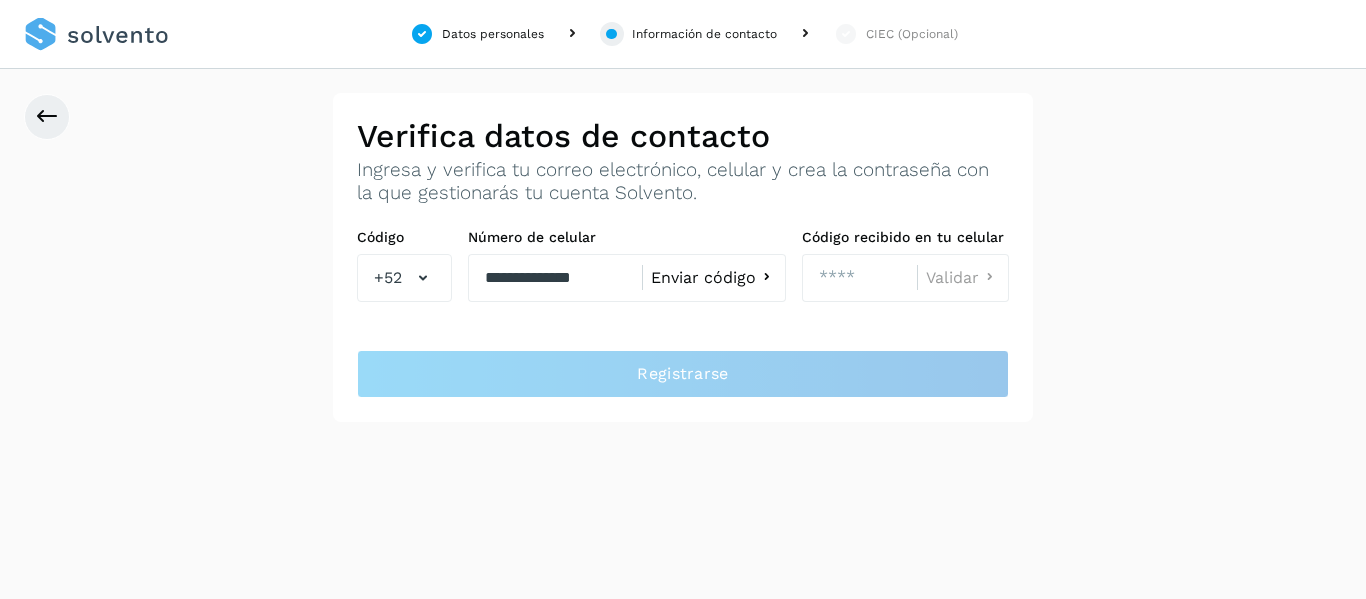 click on "Enviar código" 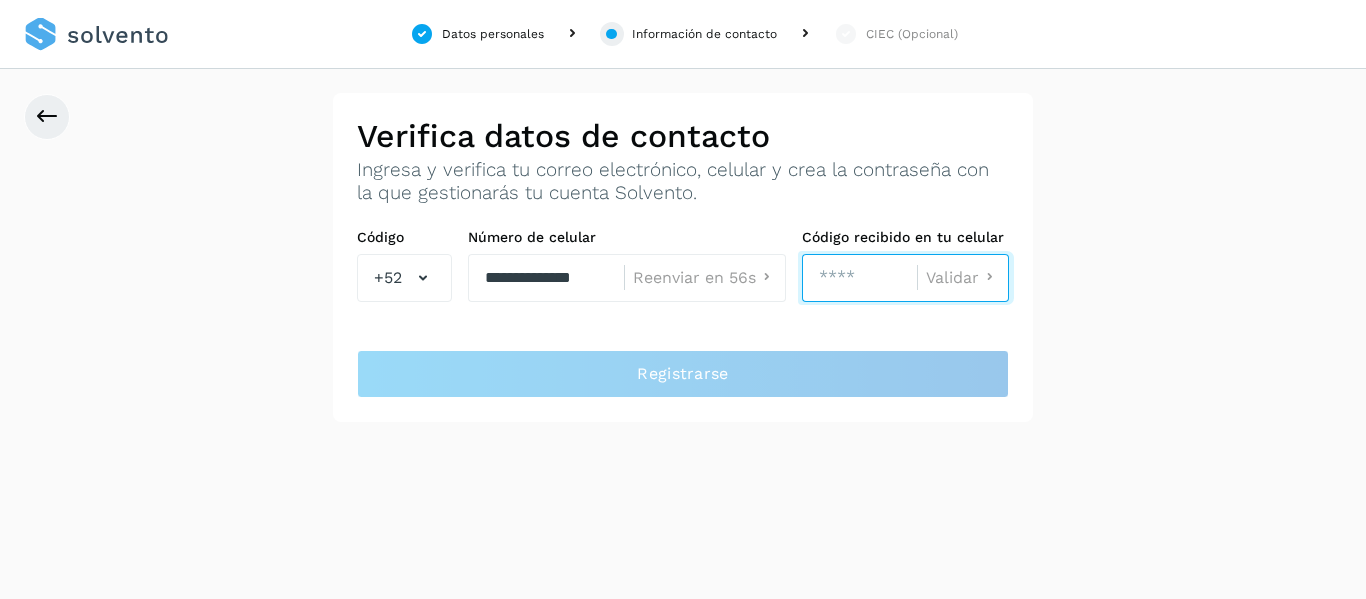 click at bounding box center (859, 278) 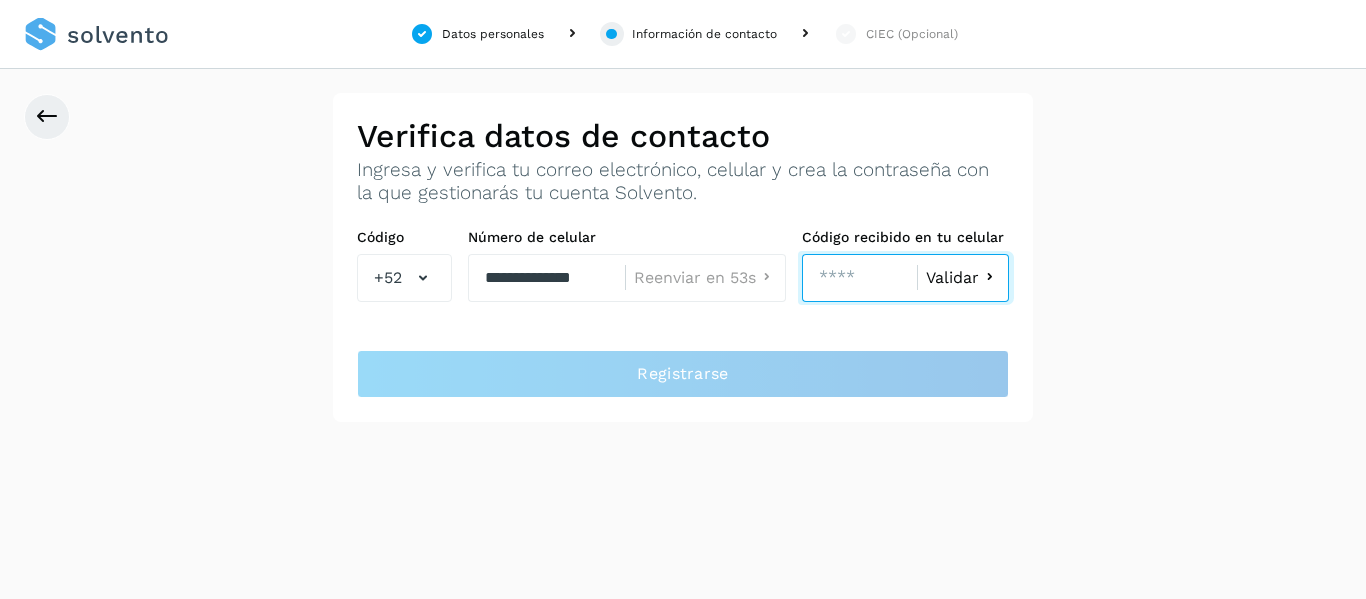 type on "****" 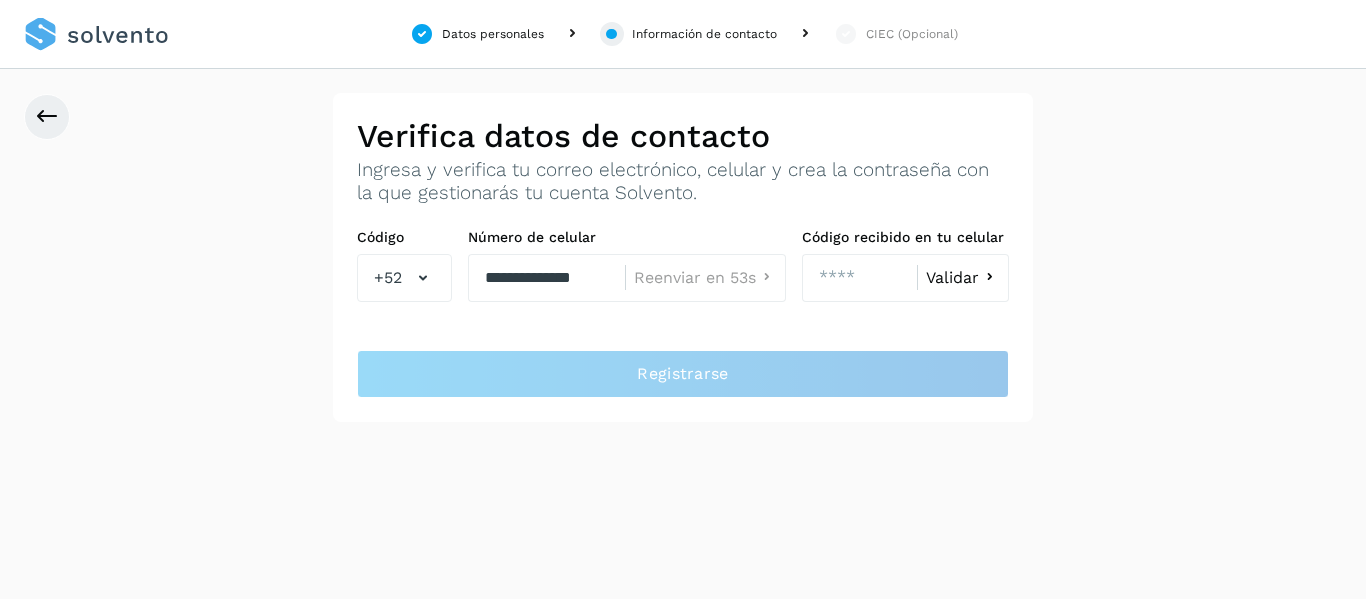 click on "Validar" at bounding box center (963, 278) 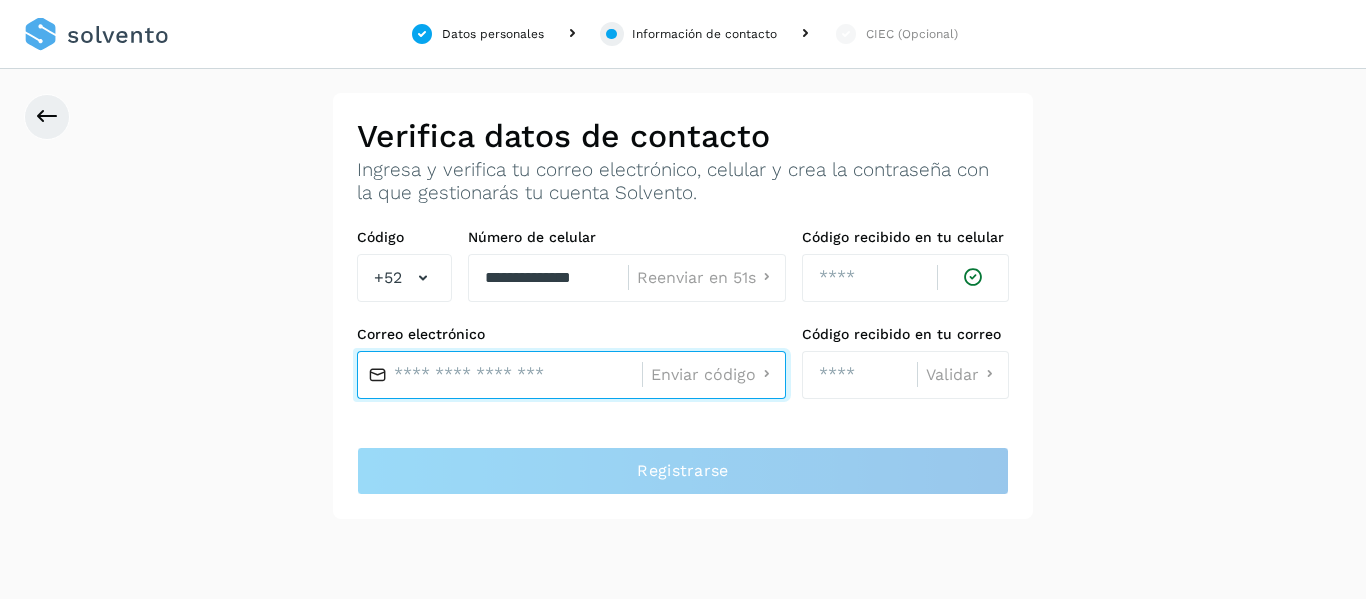 click at bounding box center (499, 375) 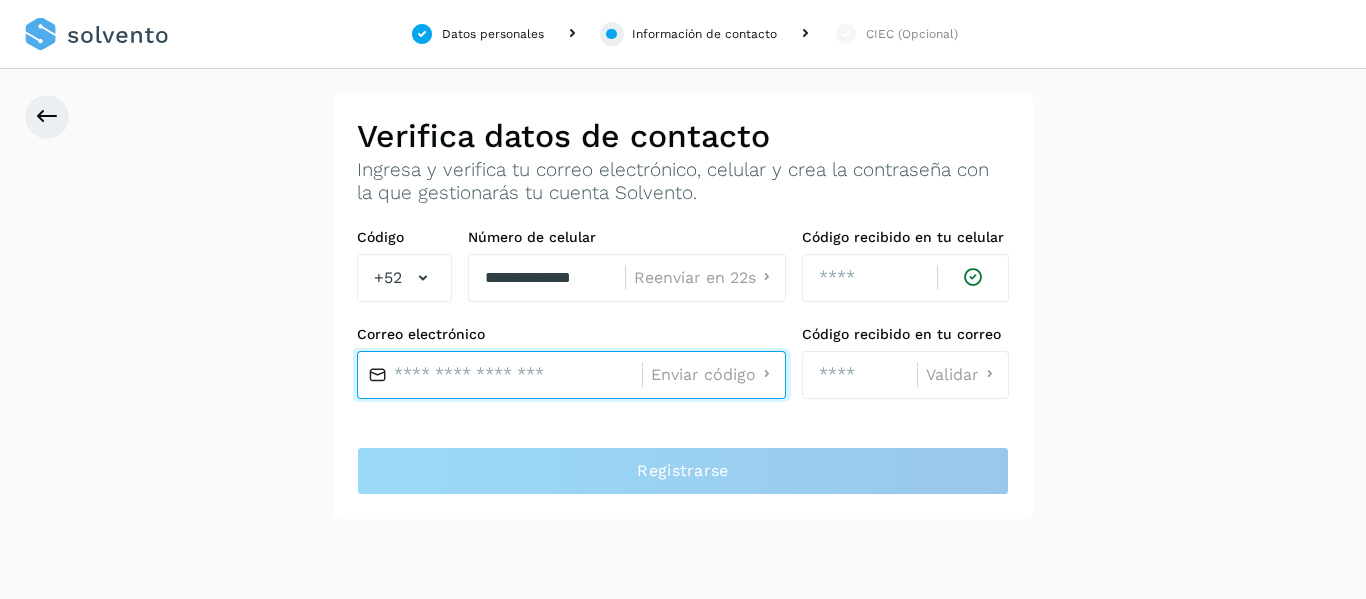 click at bounding box center [499, 375] 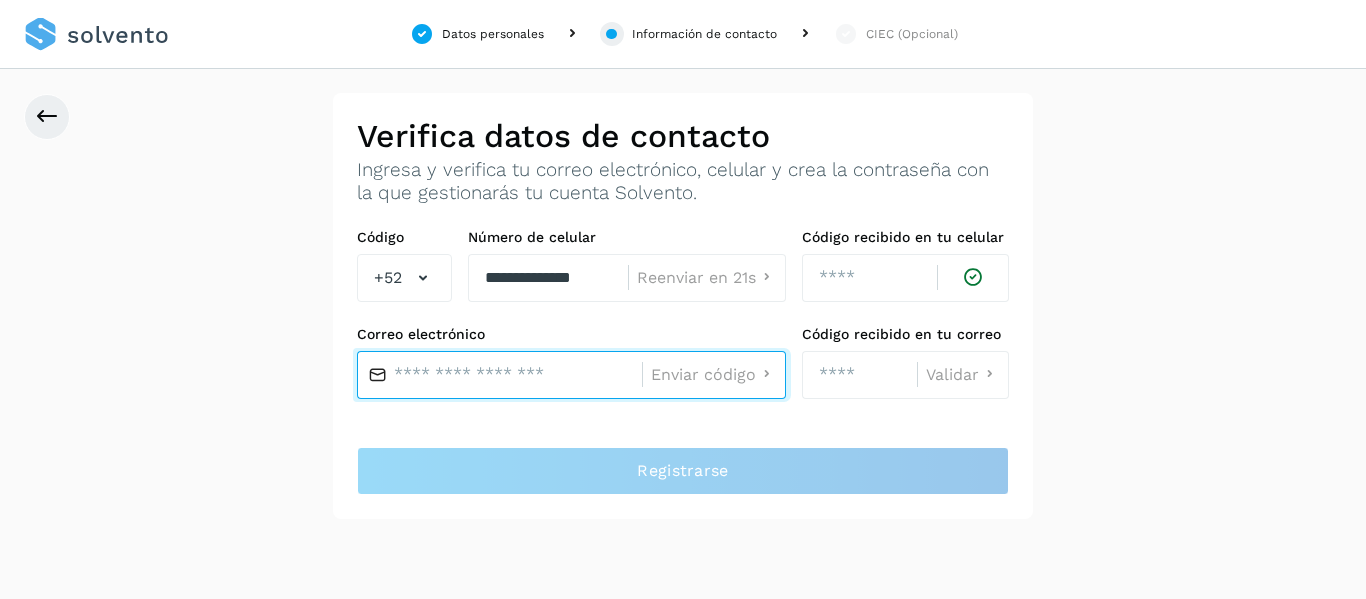 paste on "**********" 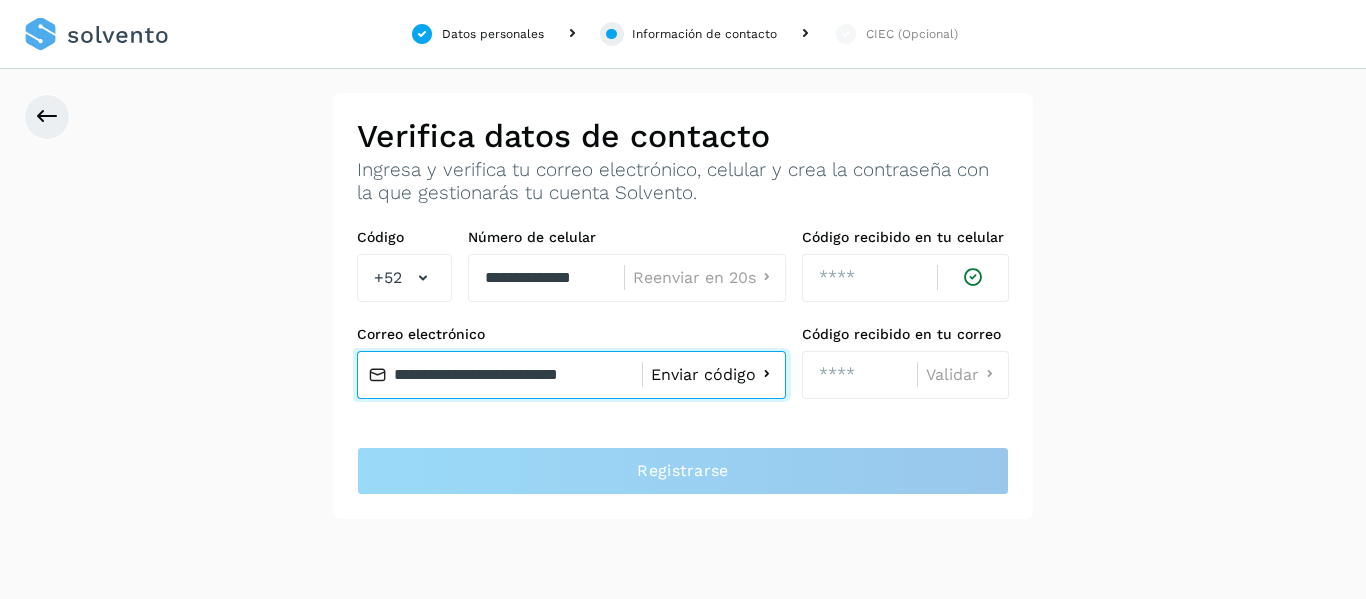 type on "**********" 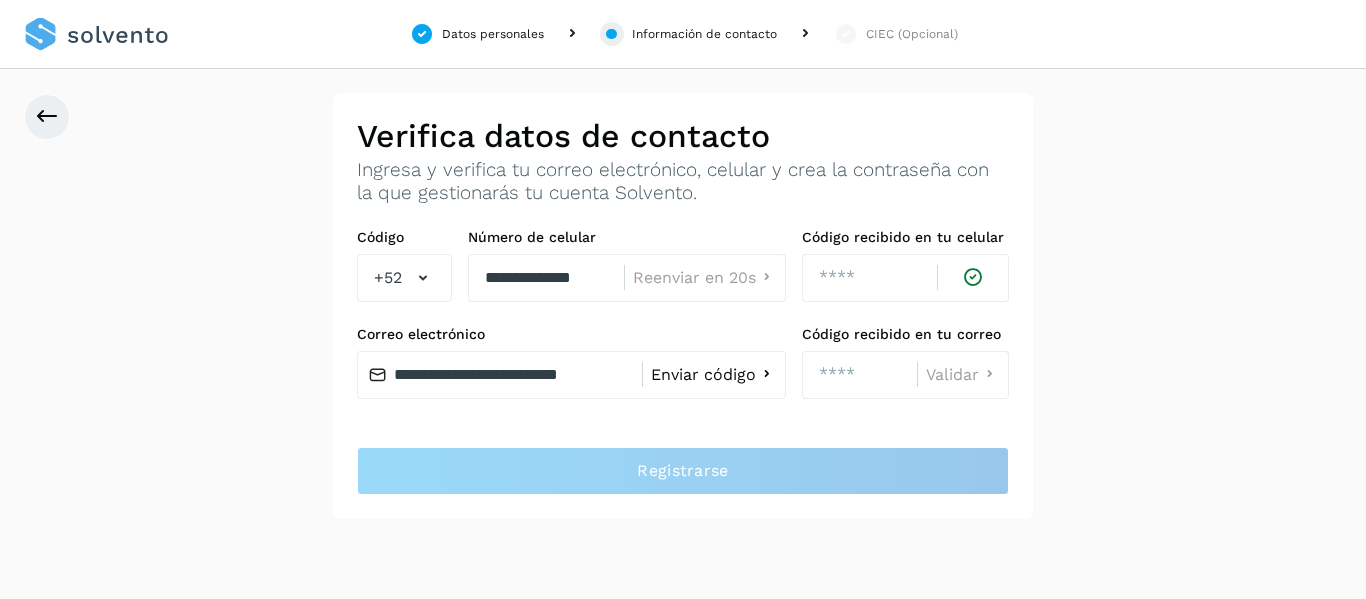 click on "Enviar código" 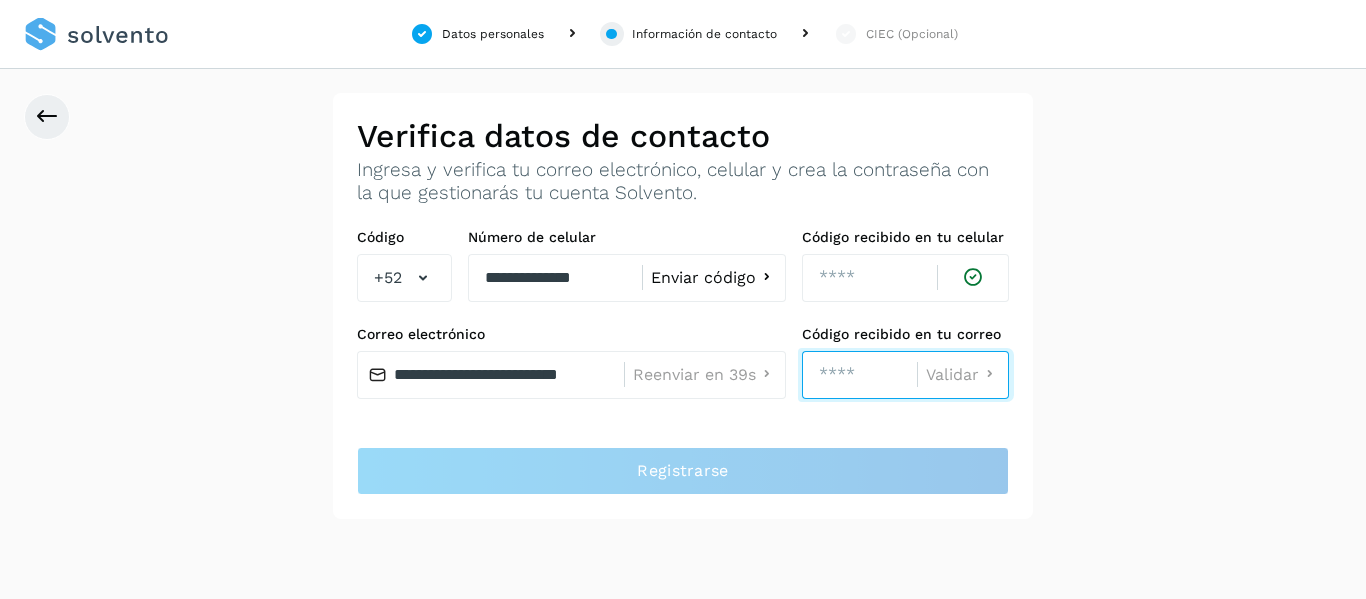 click at bounding box center [859, 375] 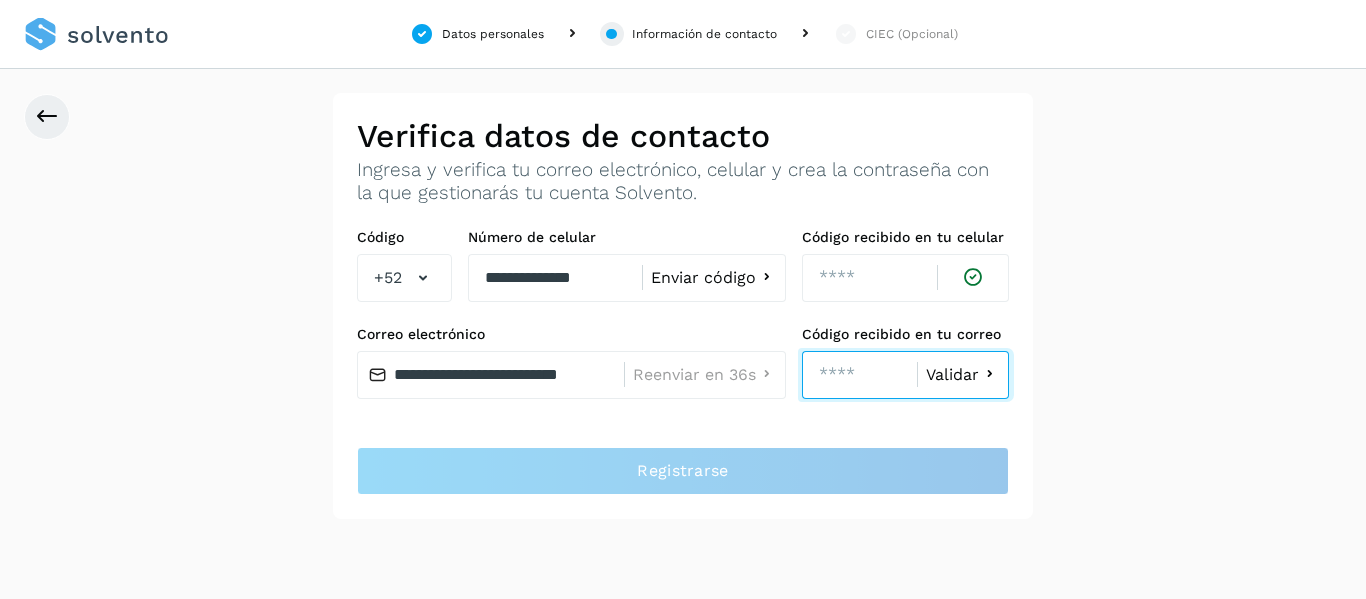 type on "****" 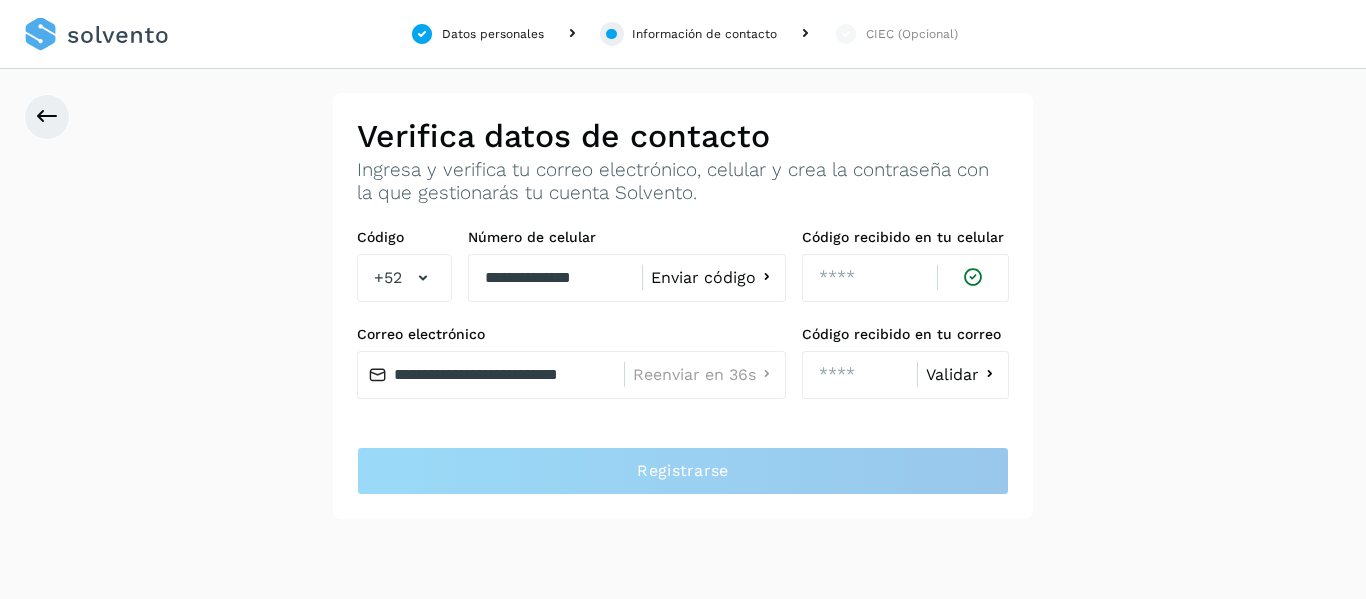 click on "Validar" 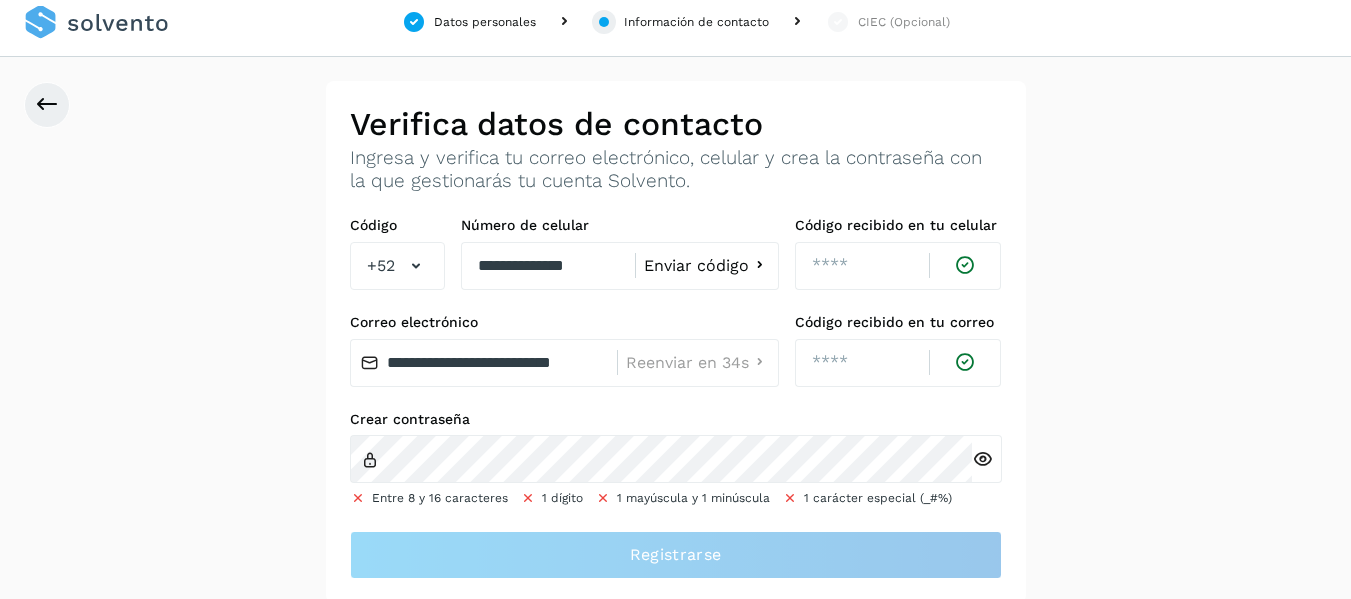 scroll, scrollTop: 16, scrollLeft: 0, axis: vertical 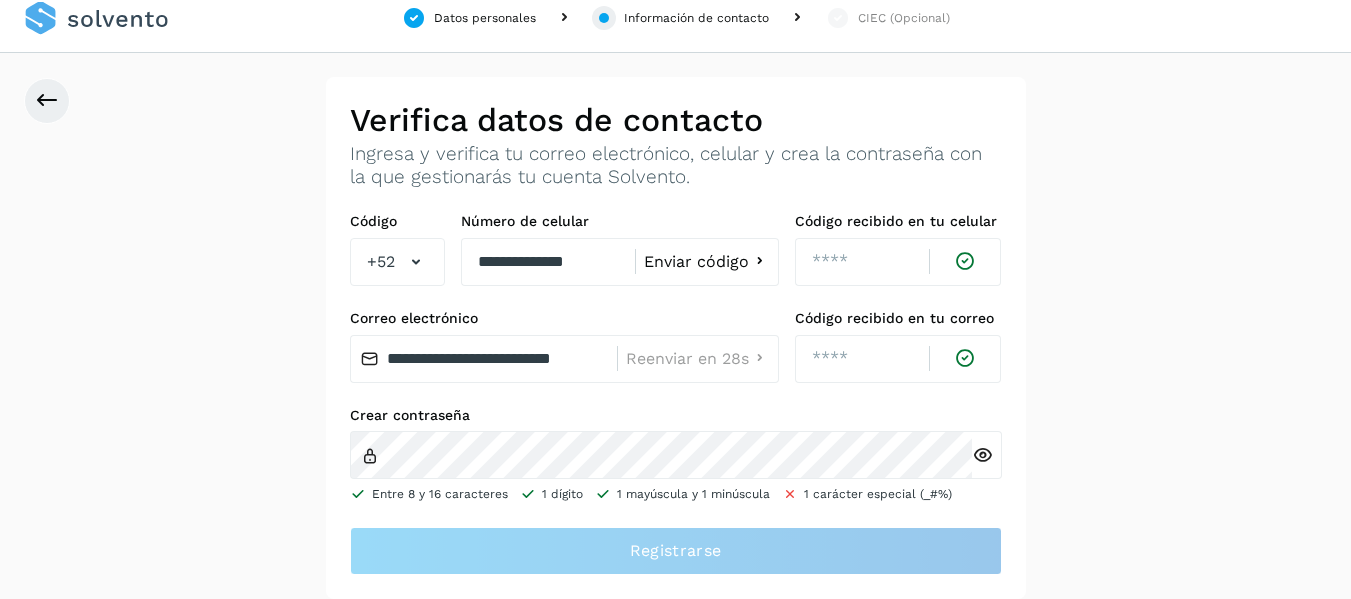 click at bounding box center [982, 455] 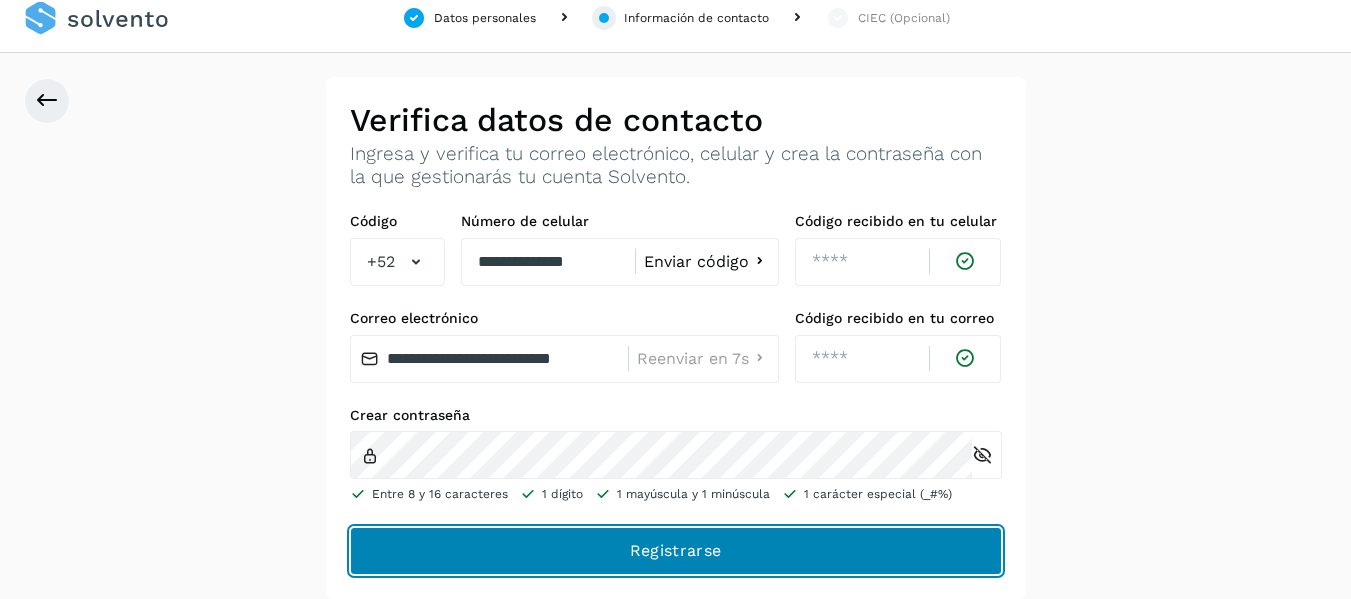 click on "Registrarse" at bounding box center [0, 0] 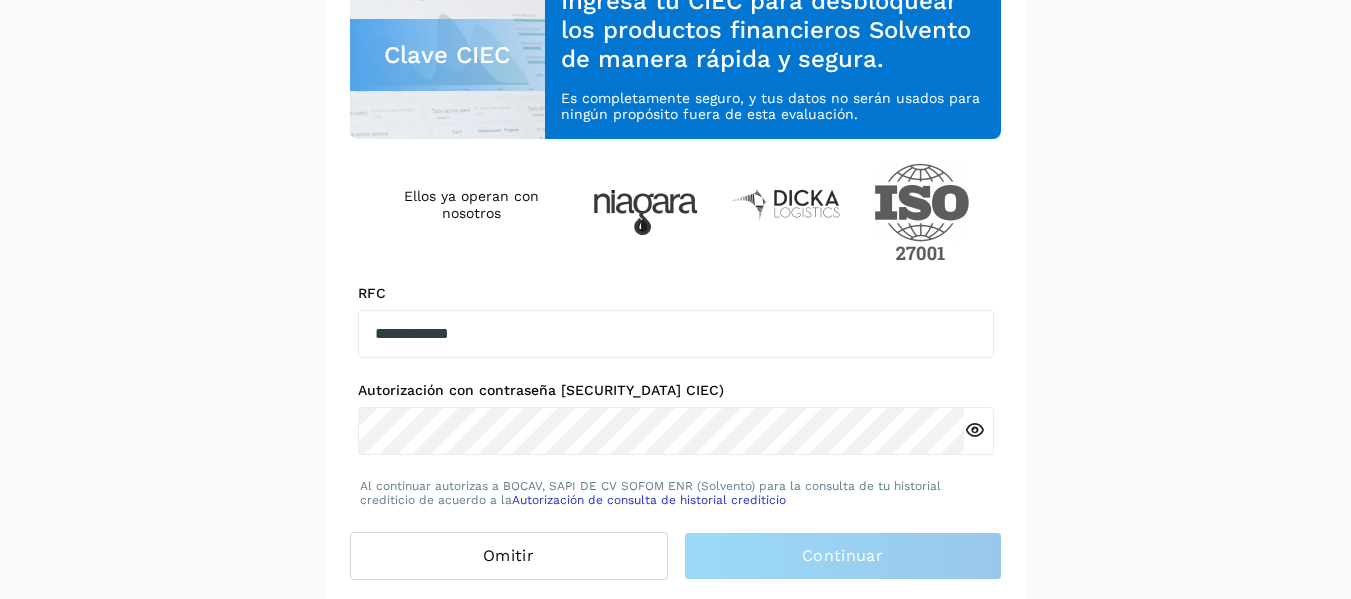 scroll, scrollTop: 240, scrollLeft: 0, axis: vertical 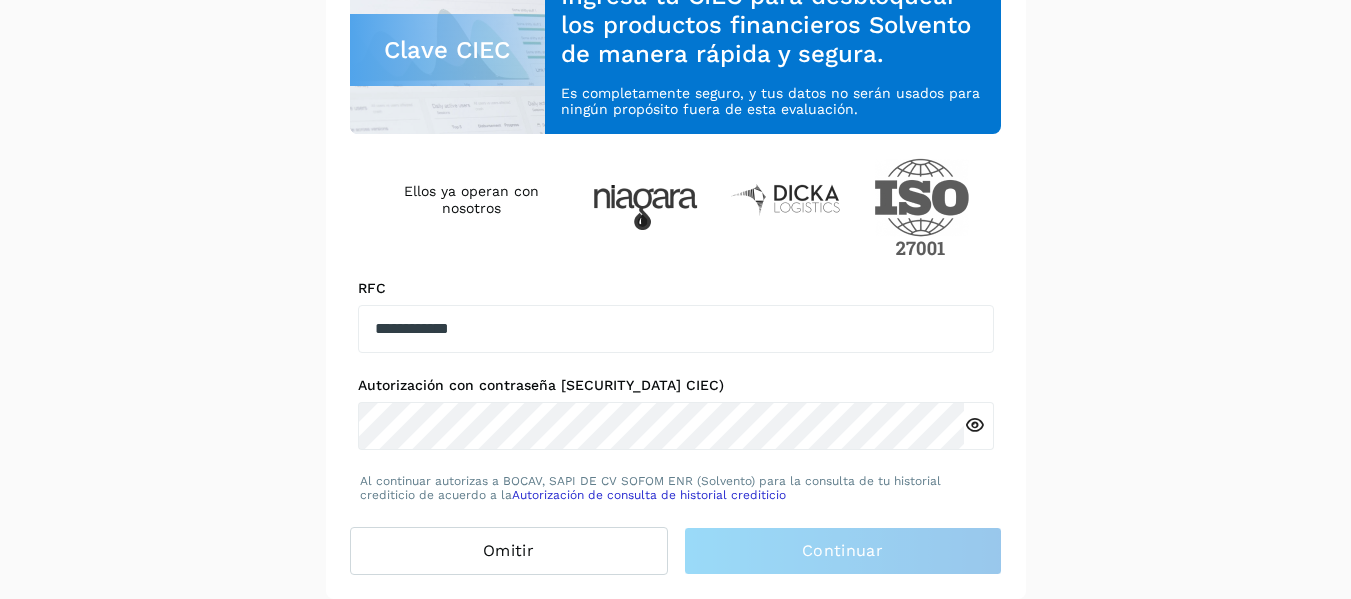 click on "**********" at bounding box center (675, 226) 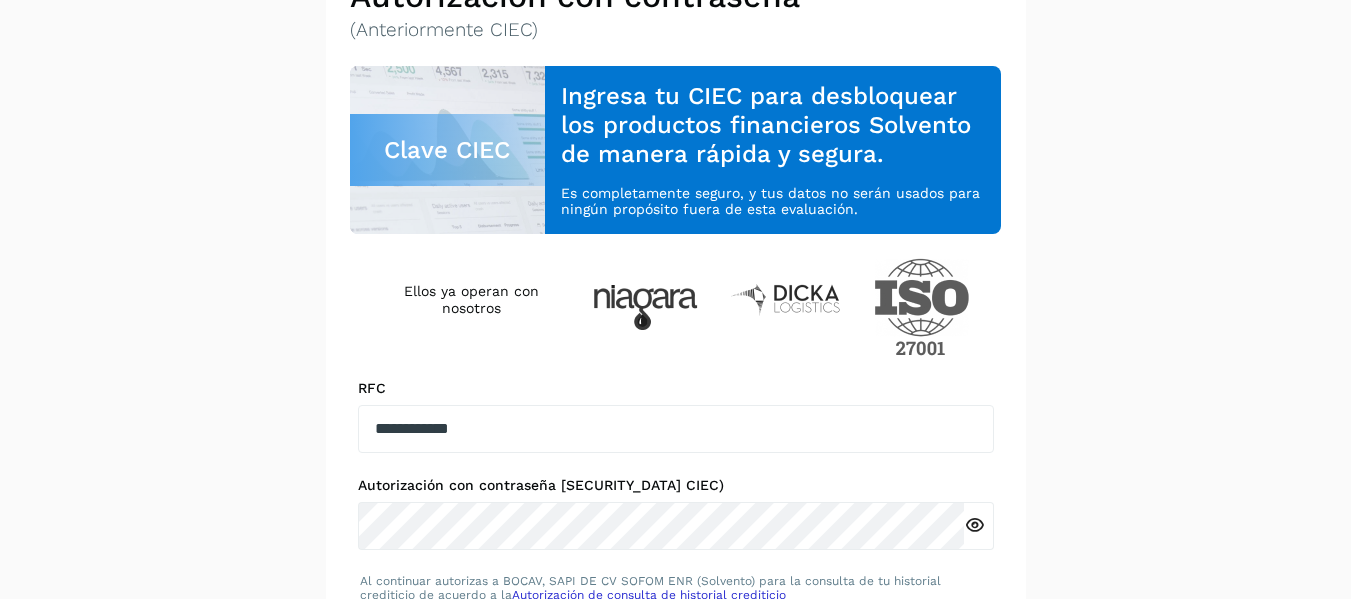 scroll, scrollTop: 240, scrollLeft: 0, axis: vertical 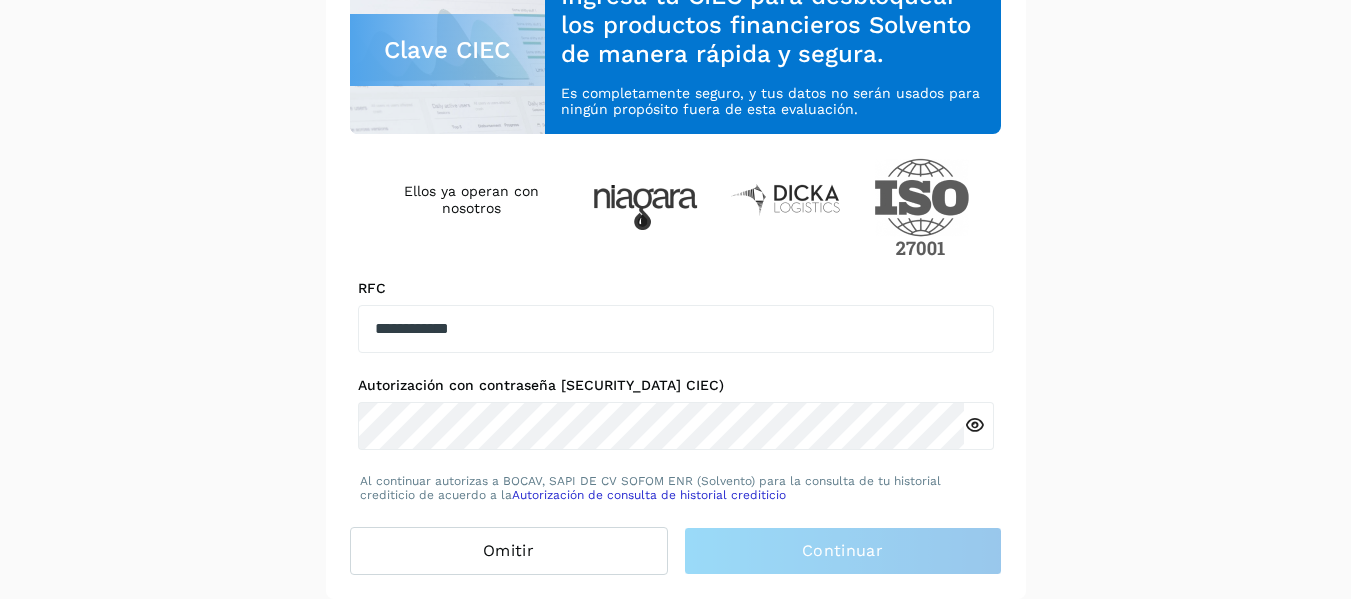 click on "**********" at bounding box center [676, 234] 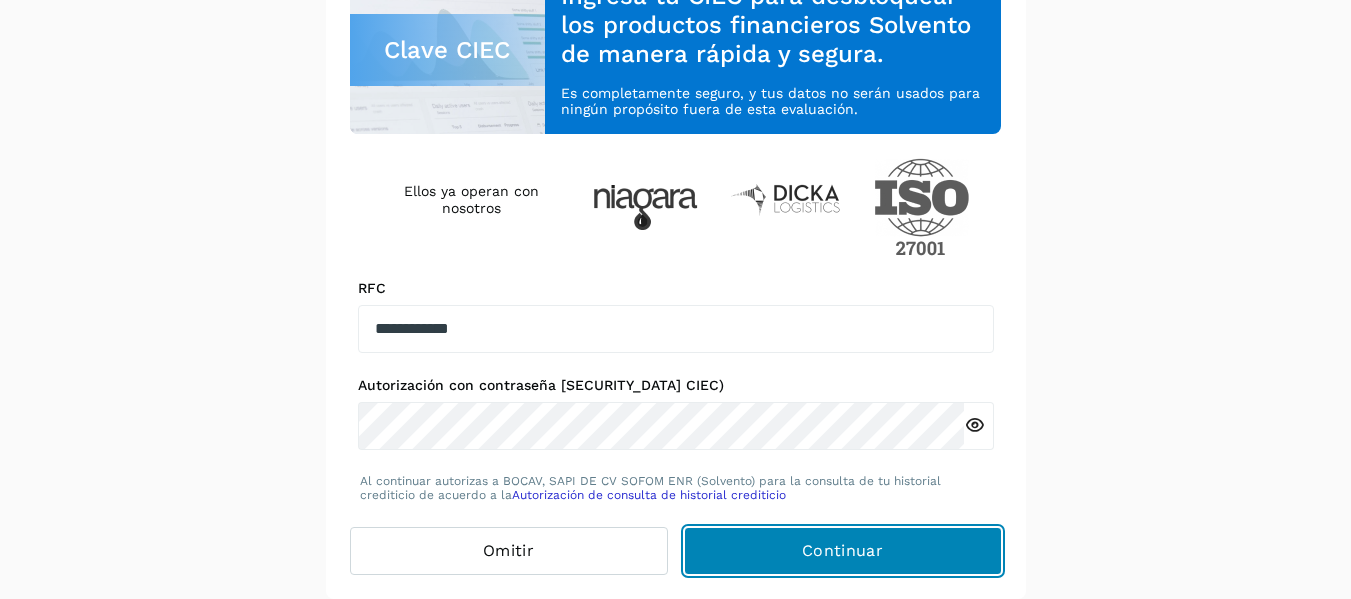 click on "Continuar" 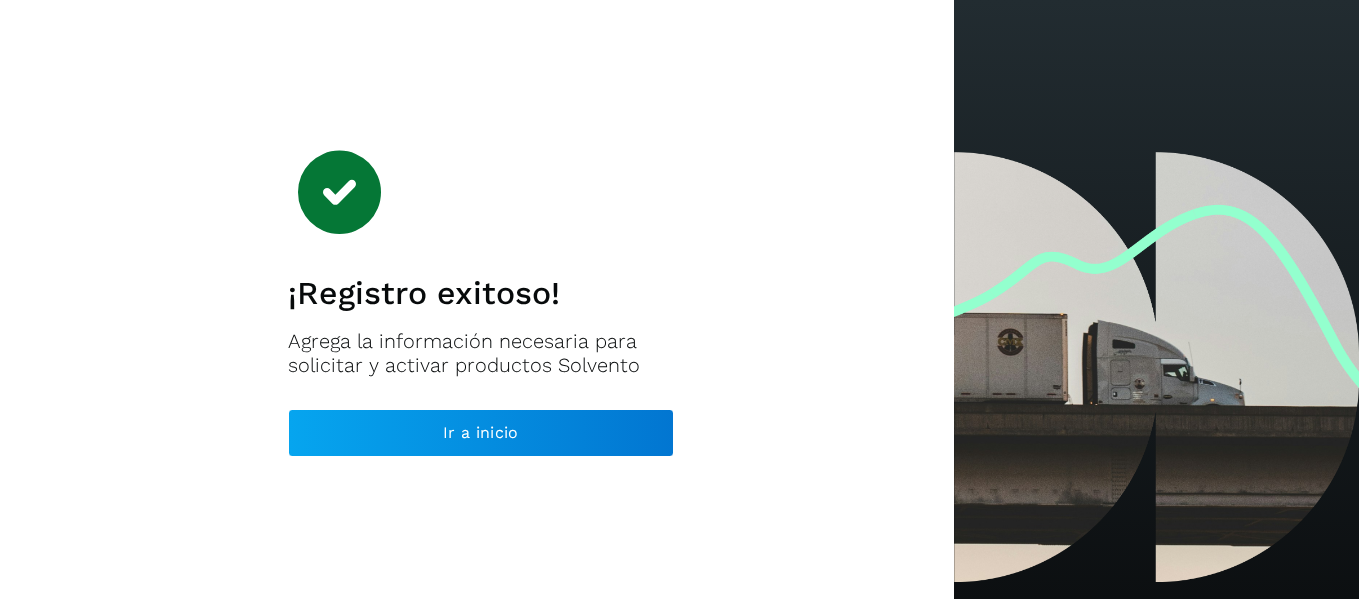 scroll, scrollTop: 0, scrollLeft: 0, axis: both 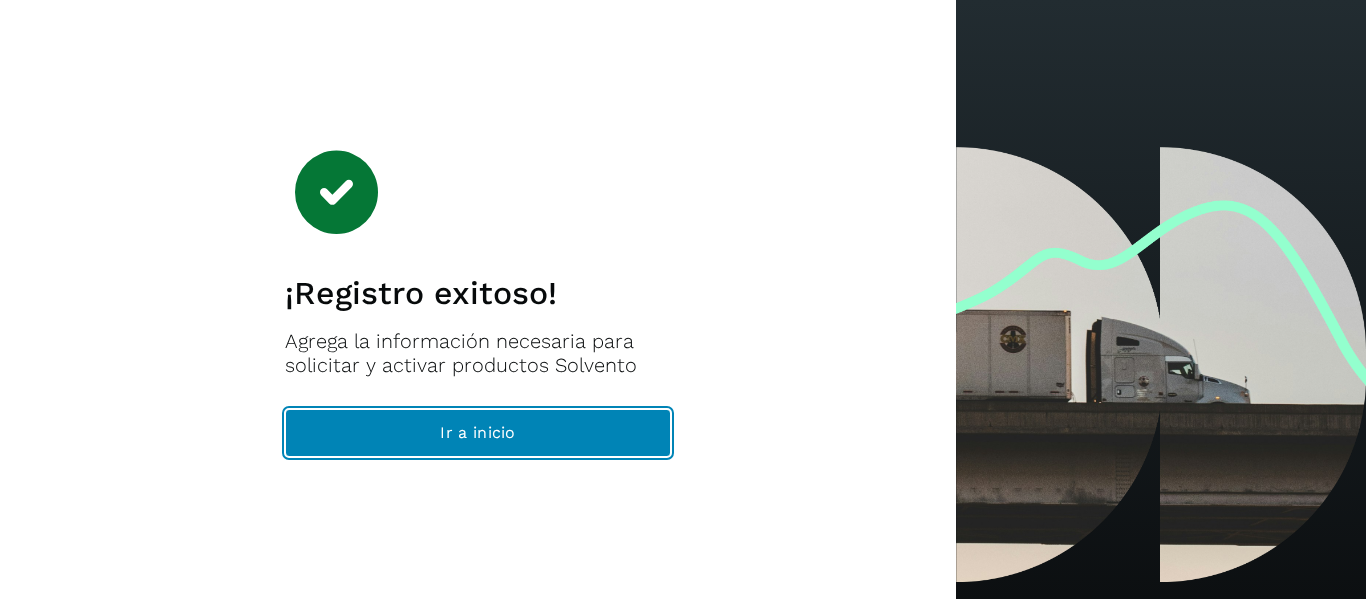 click on "Ir a inicio" at bounding box center (478, 433) 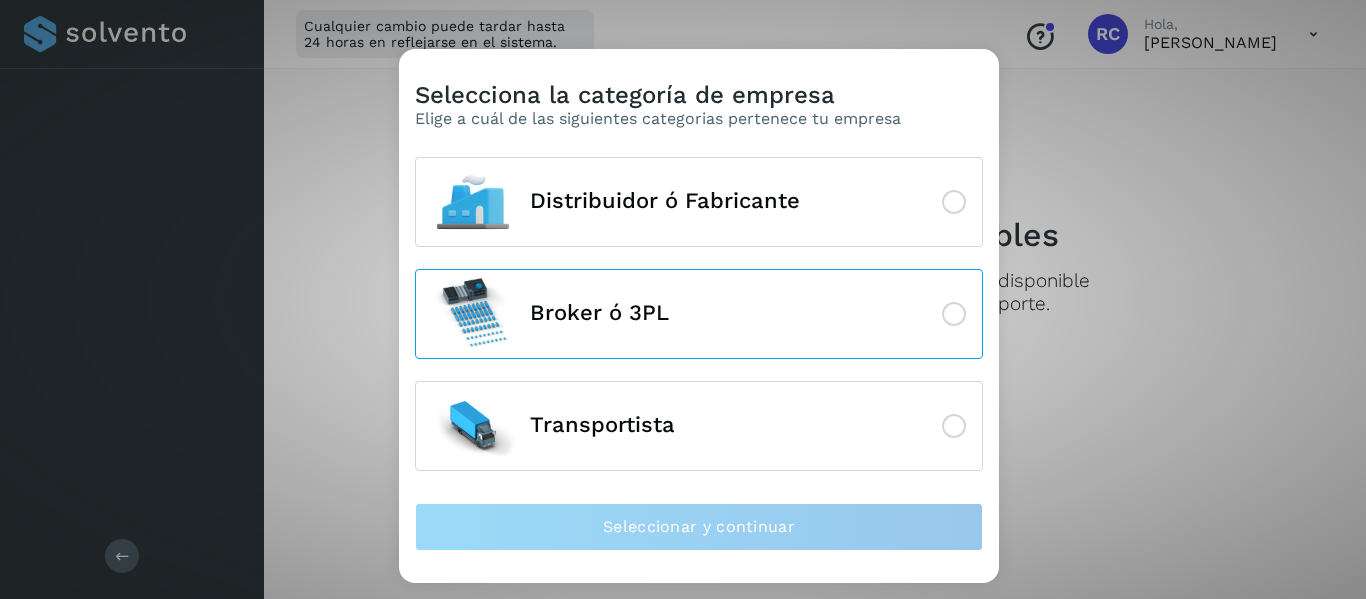 click on "Broker ó 3PL" at bounding box center (699, 314) 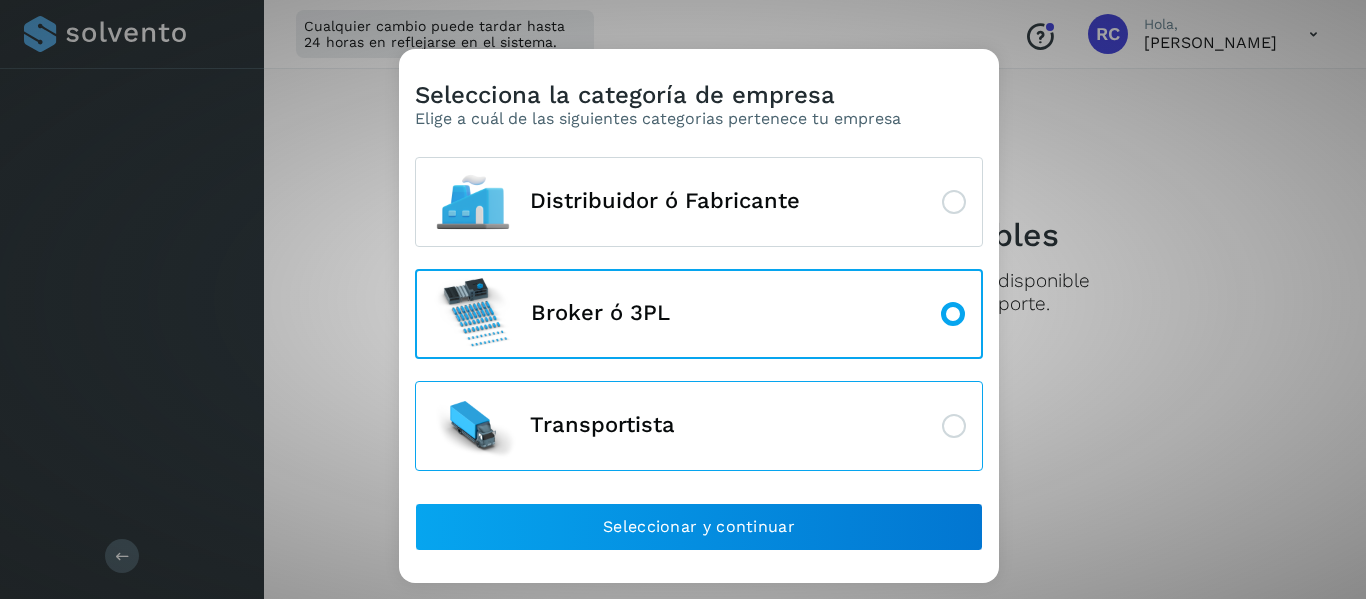 click on "Transportista" at bounding box center [699, 426] 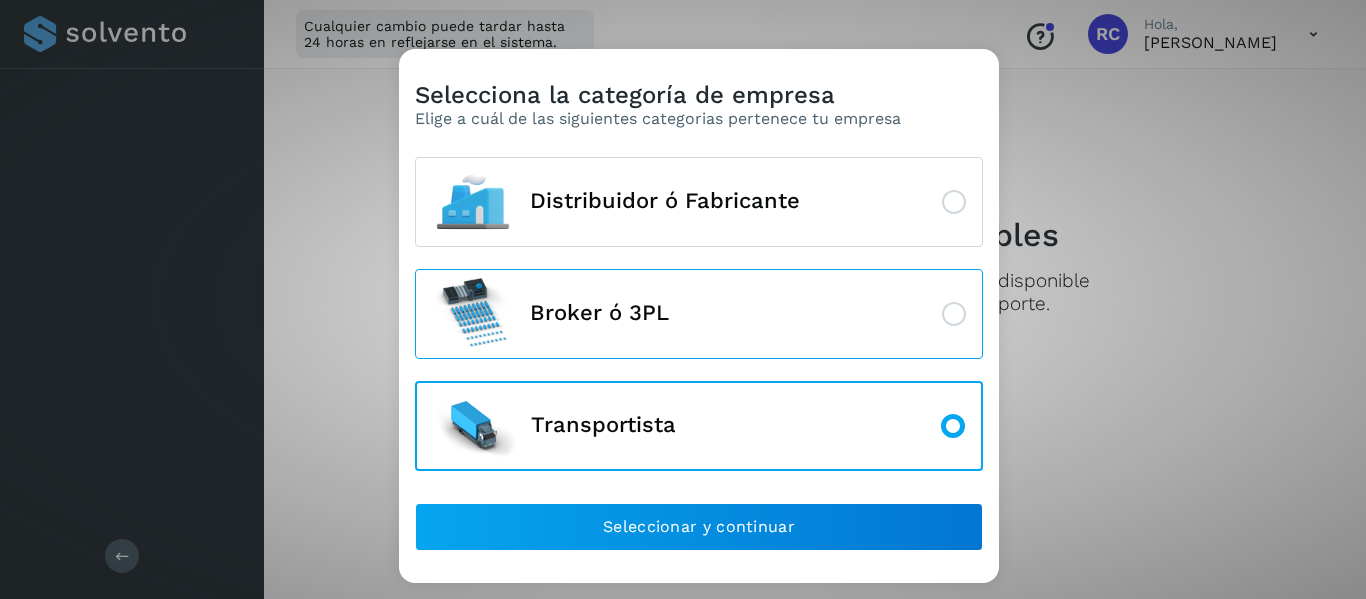click on "Broker ó 3PL" at bounding box center (699, 314) 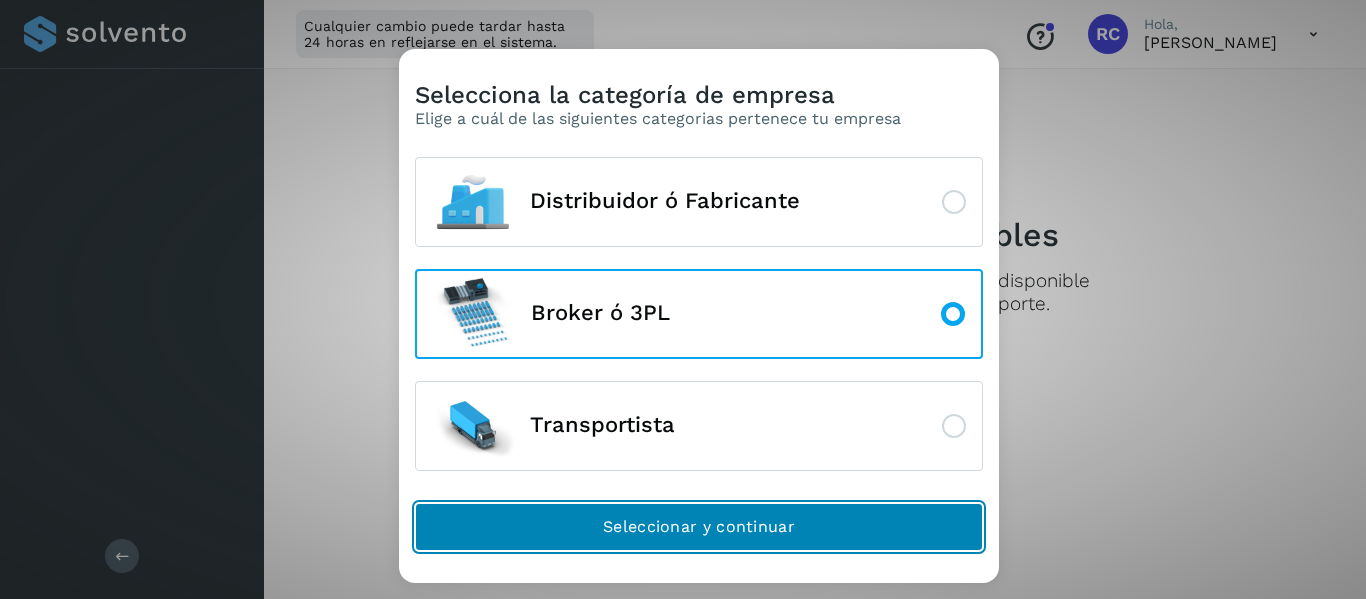 click on "Seleccionar y continuar" 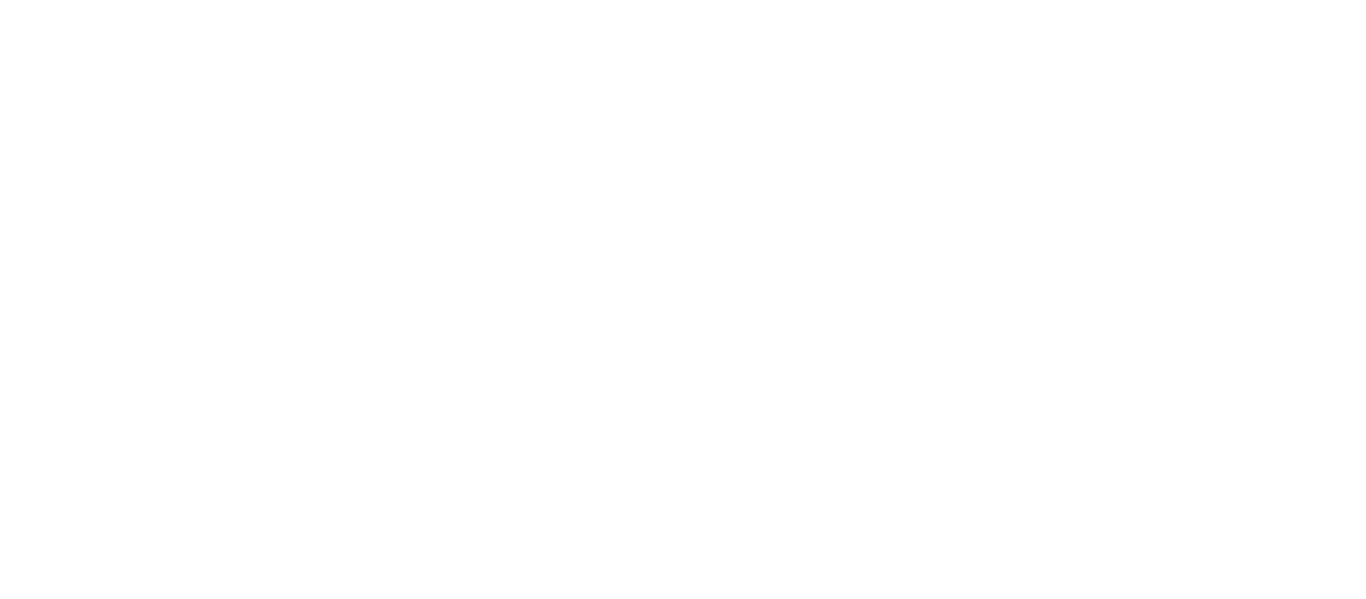 scroll, scrollTop: 0, scrollLeft: 0, axis: both 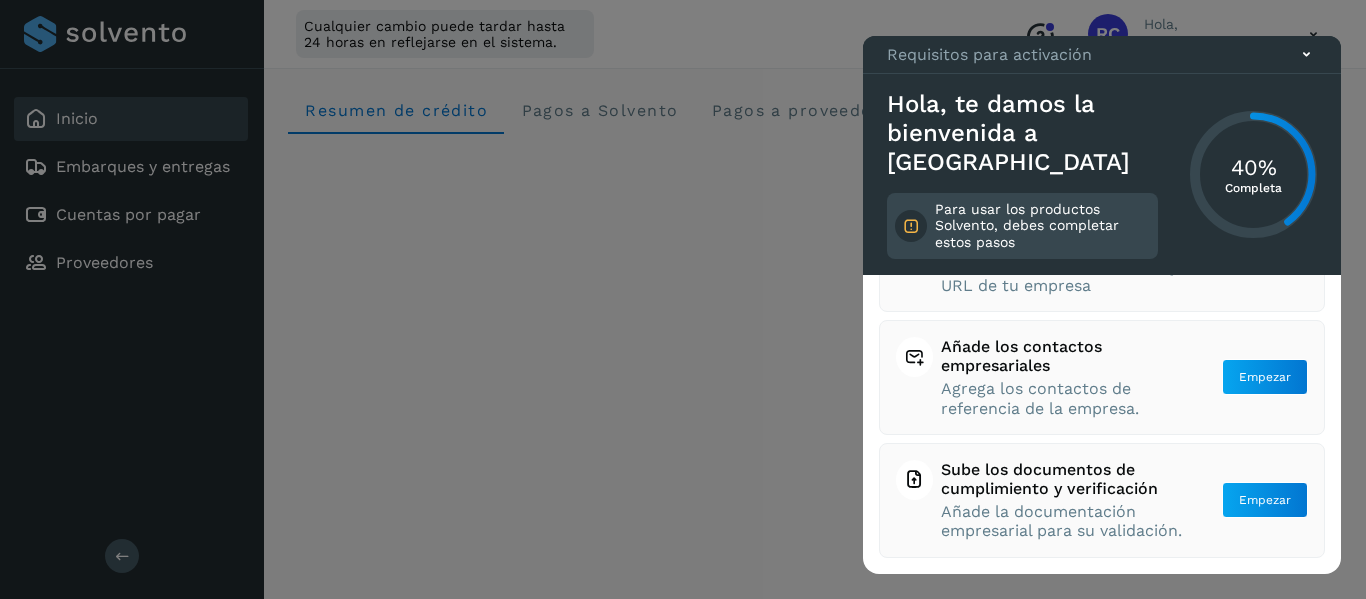 click 